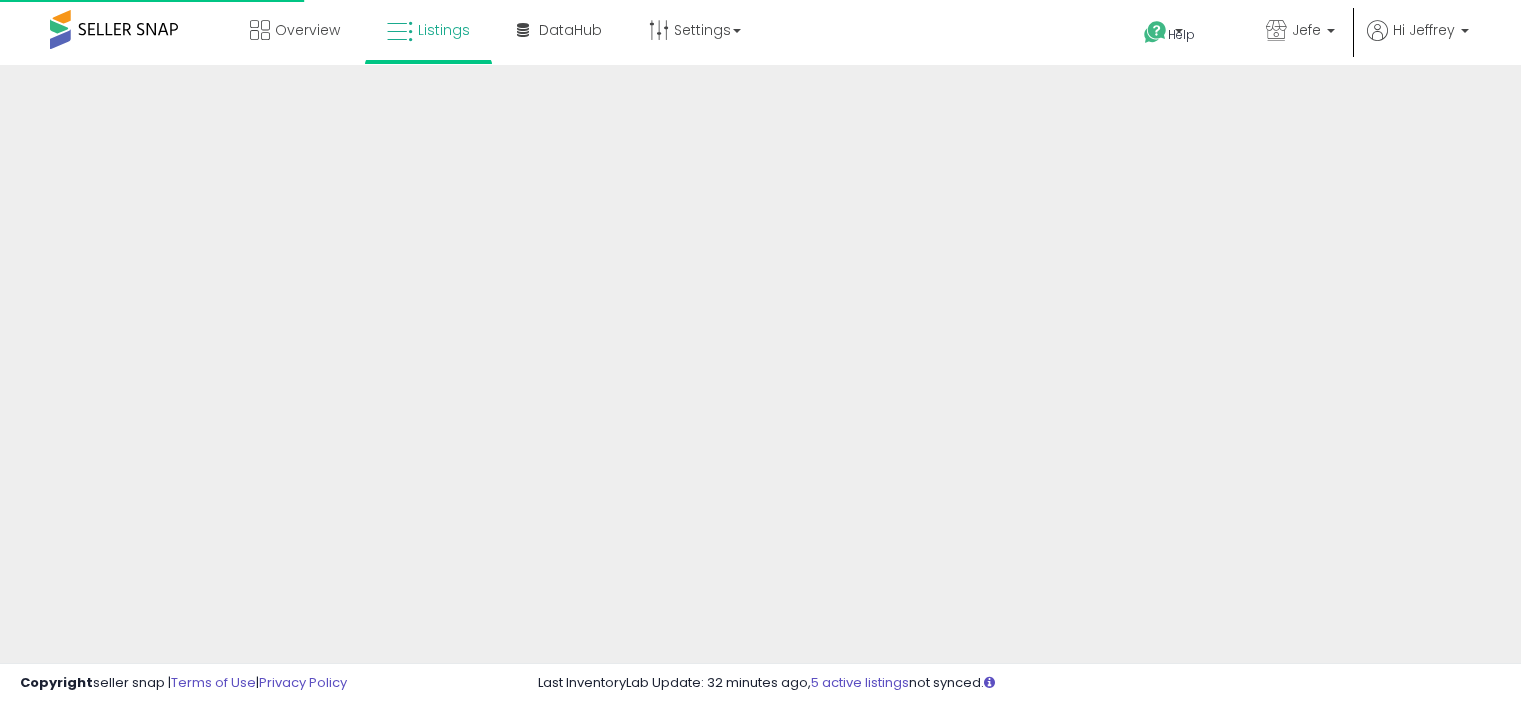 select on "**" 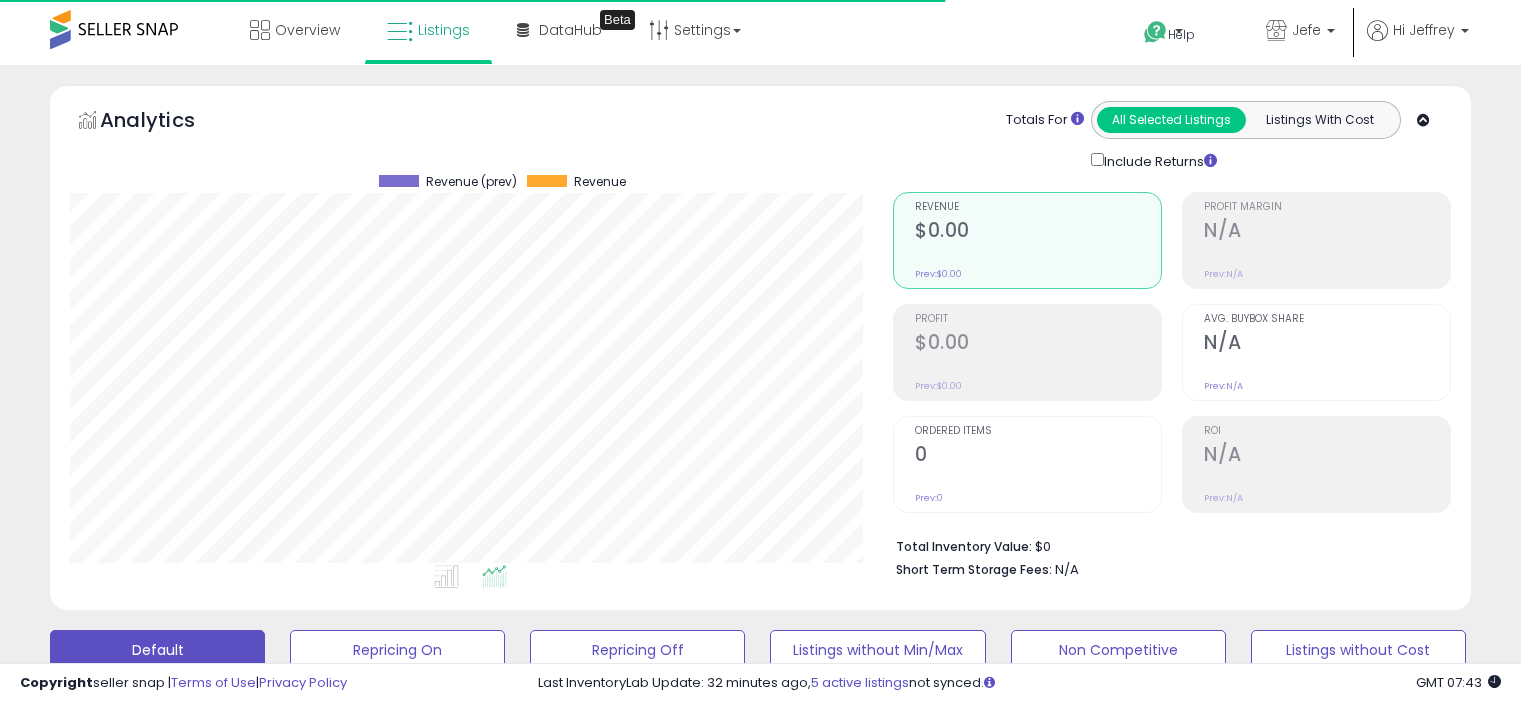 scroll, scrollTop: 0, scrollLeft: 0, axis: both 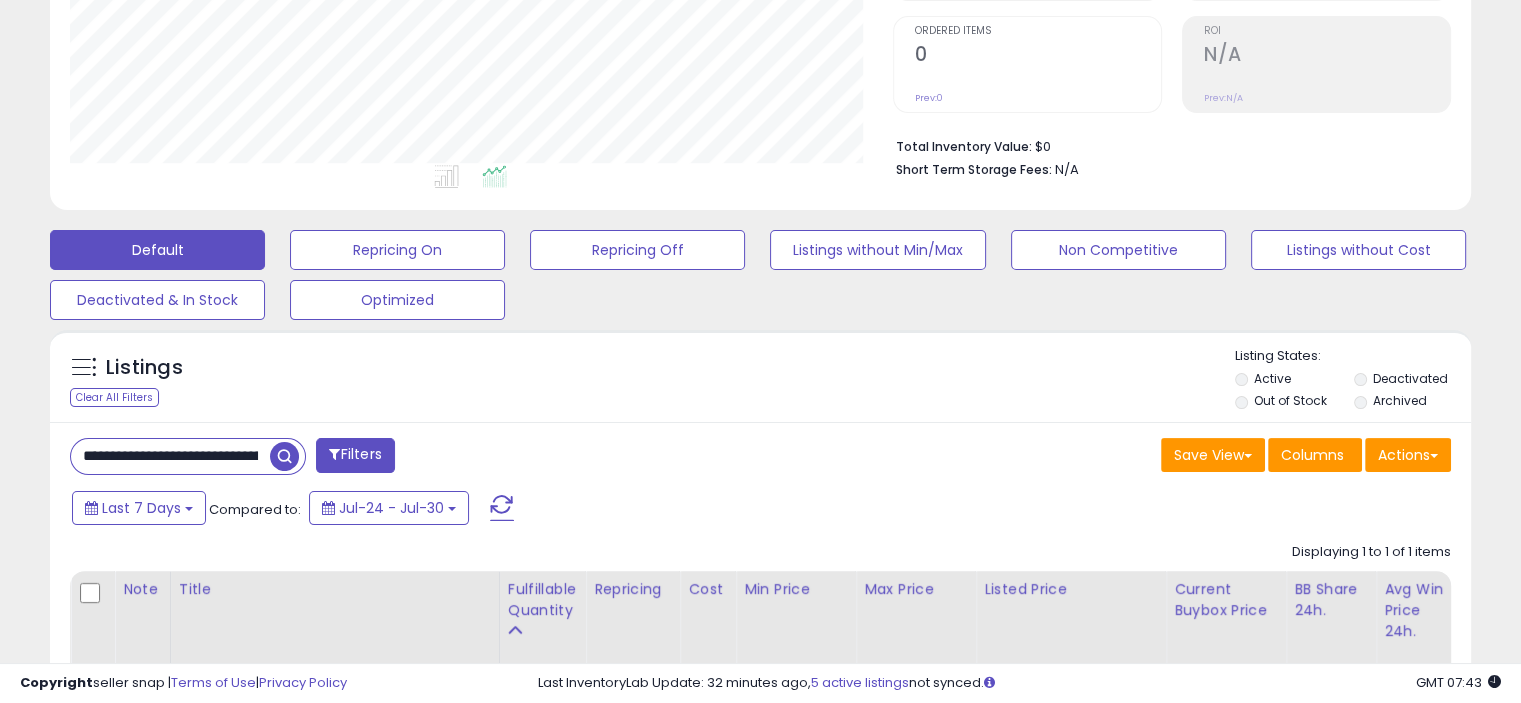 click on "**********" at bounding box center (170, 456) 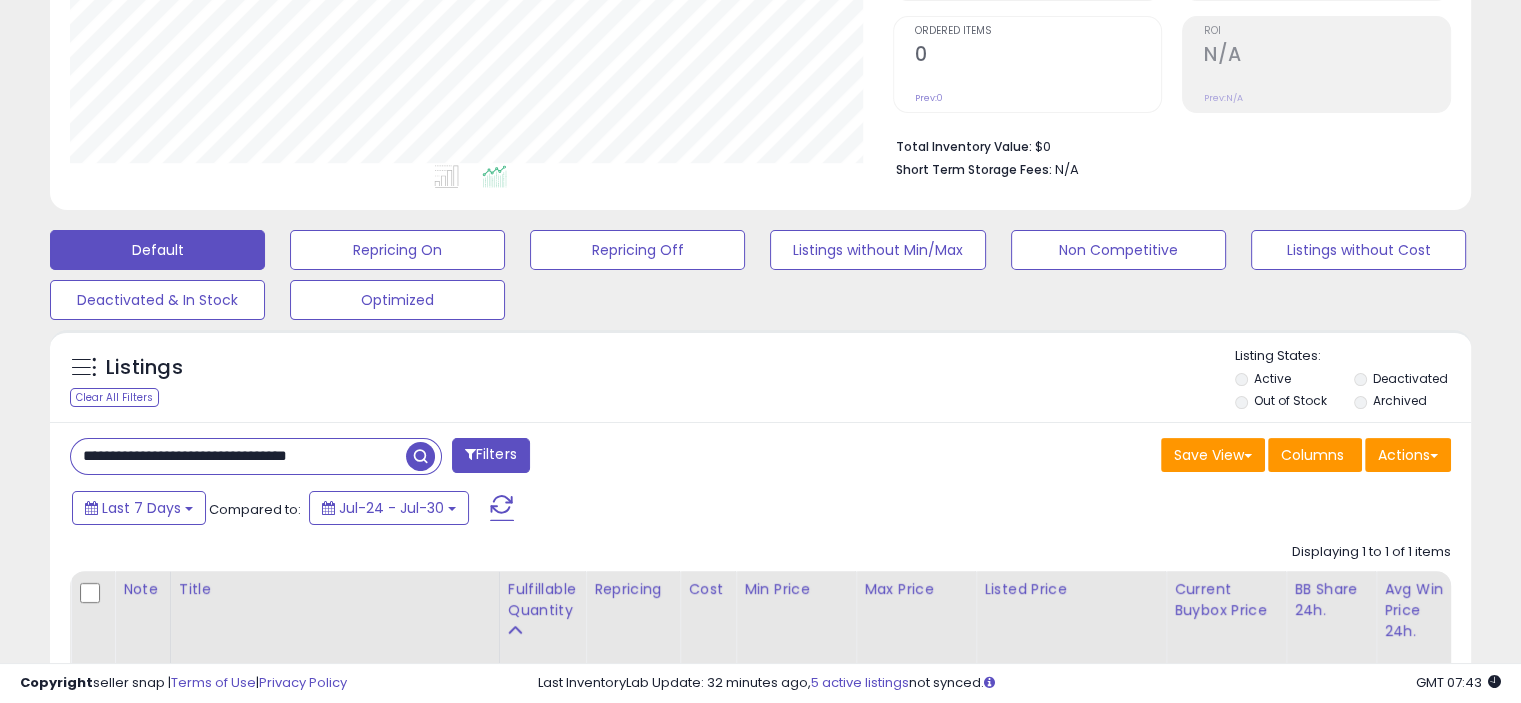 click on "**********" at bounding box center [238, 456] 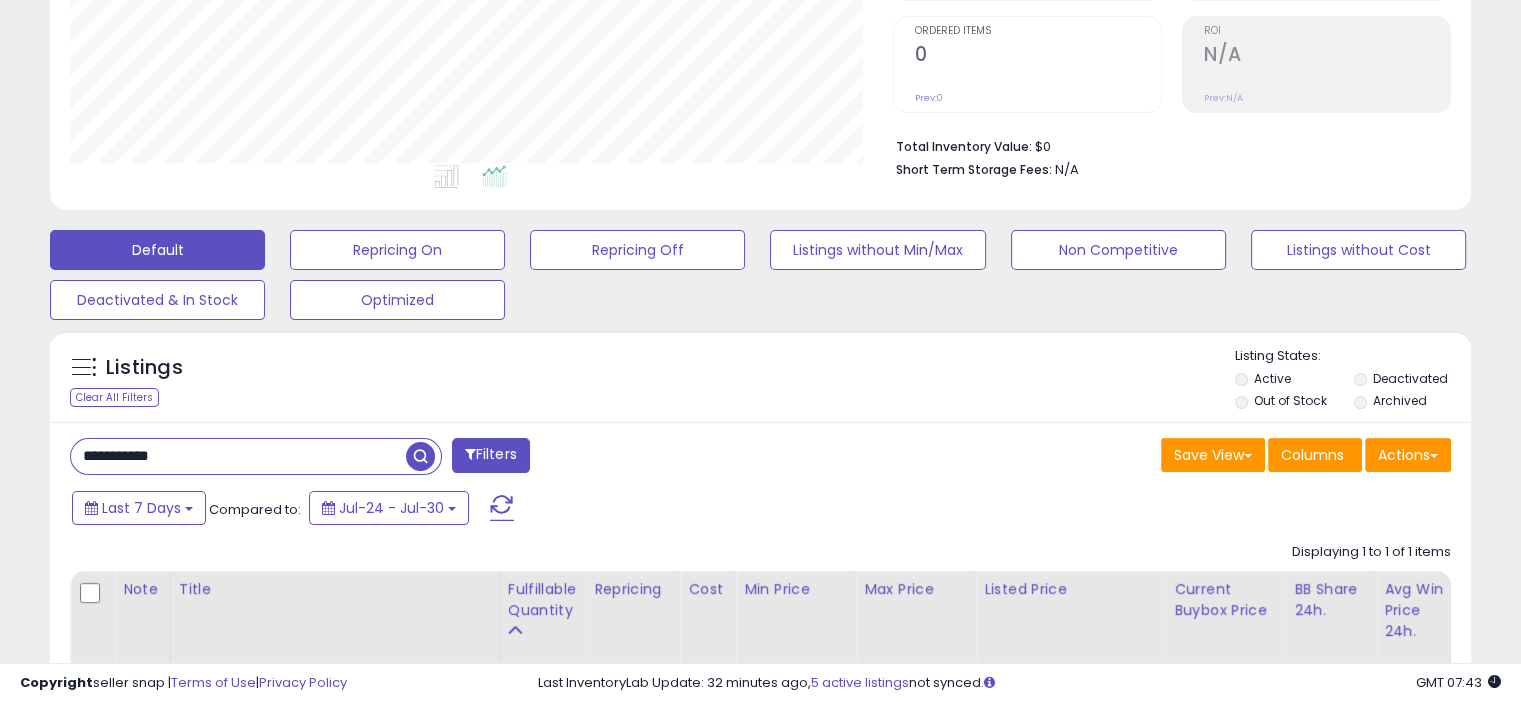 click at bounding box center (420, 456) 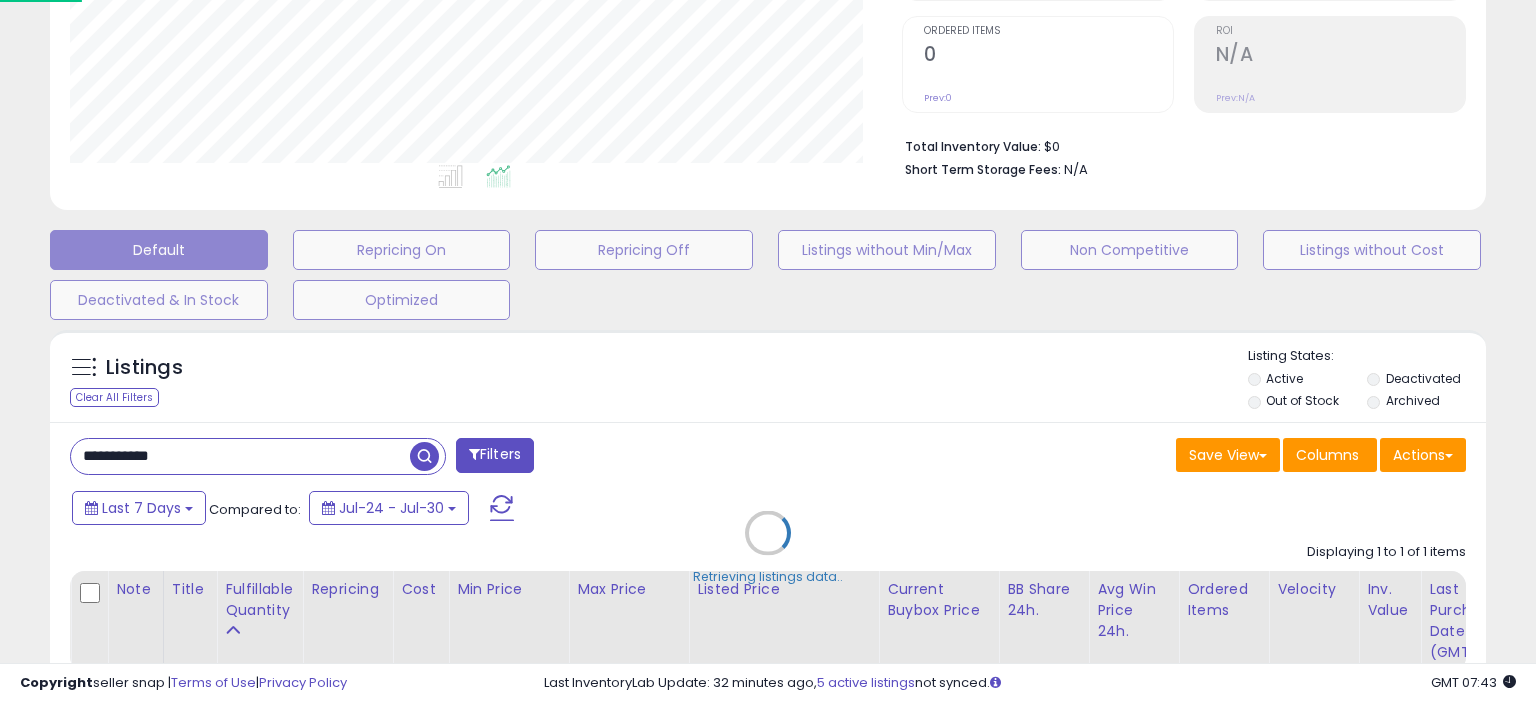 scroll, scrollTop: 999589, scrollLeft: 999168, axis: both 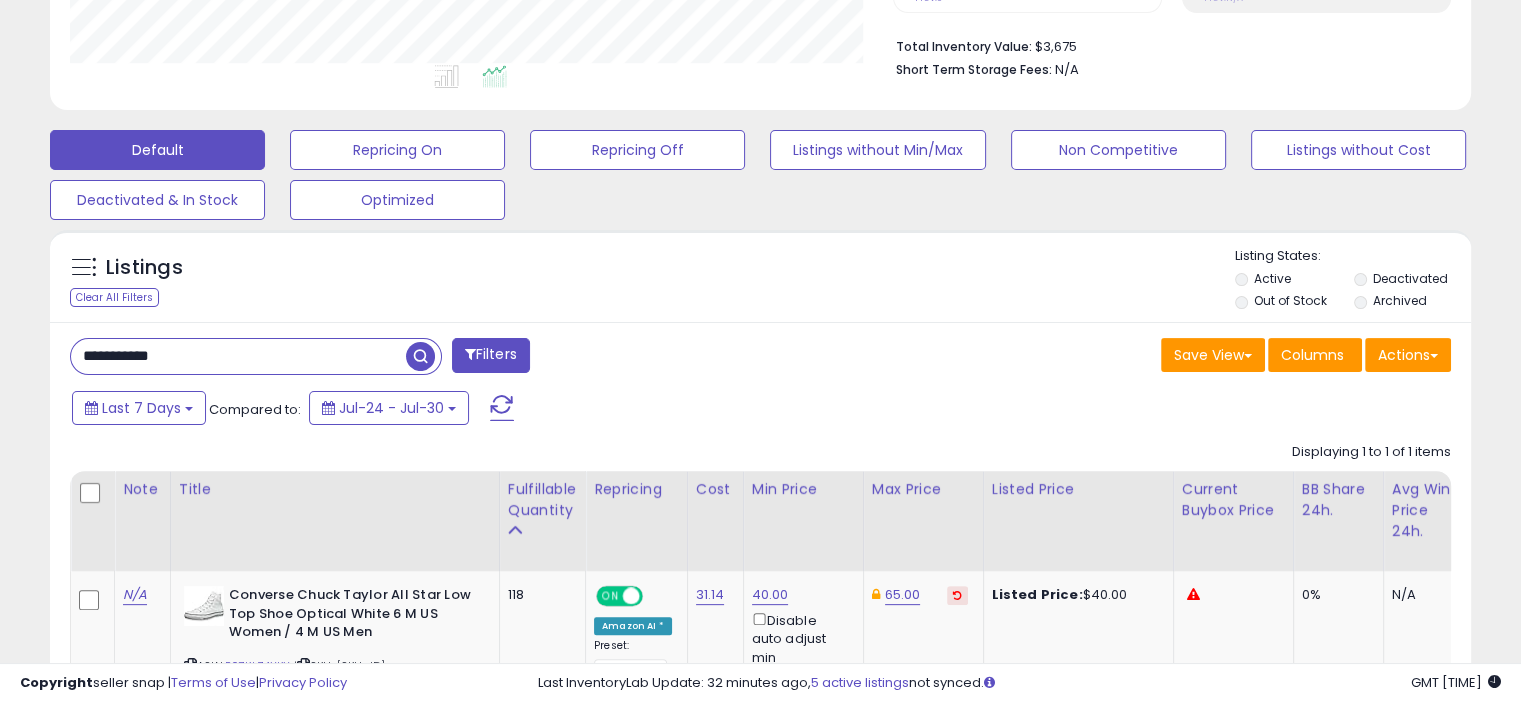 click on "**********" at bounding box center [238, 356] 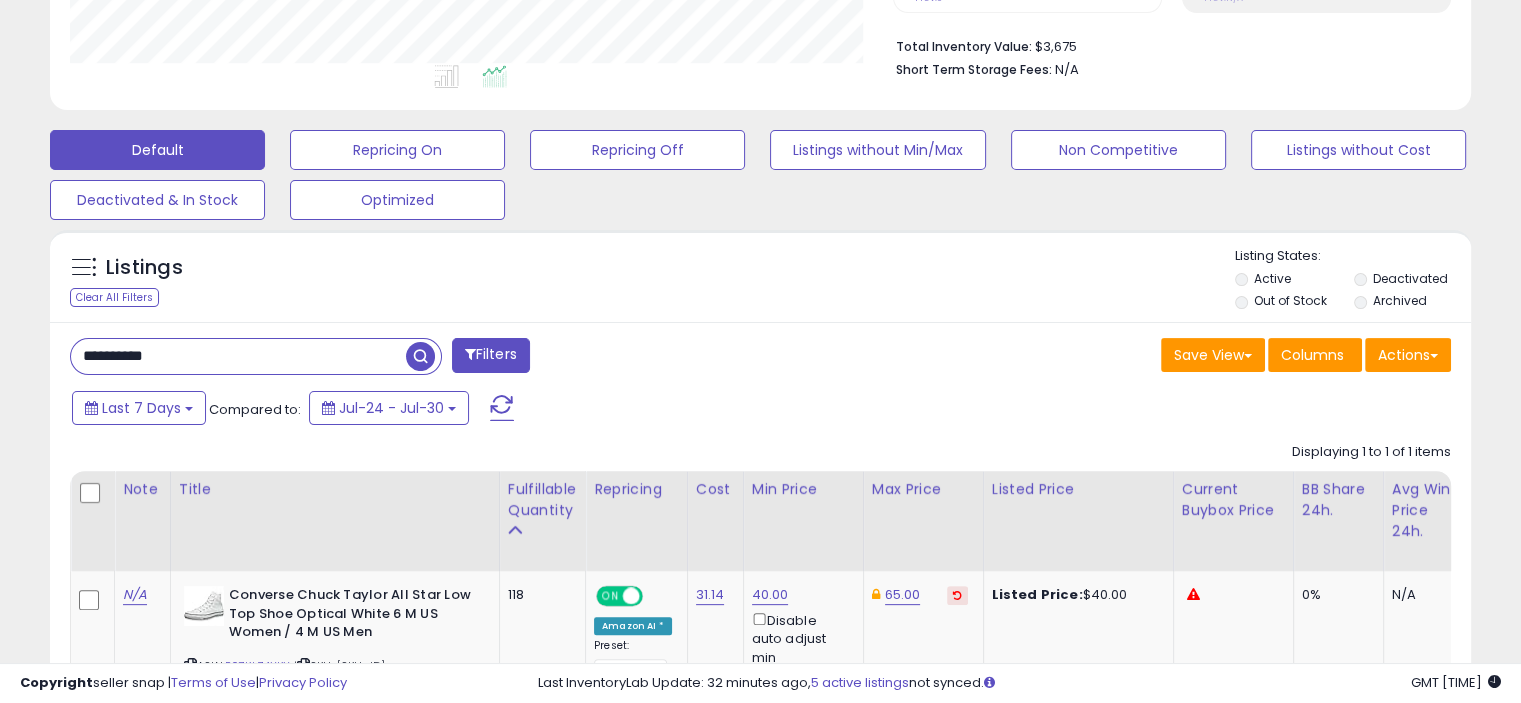 type on "**********" 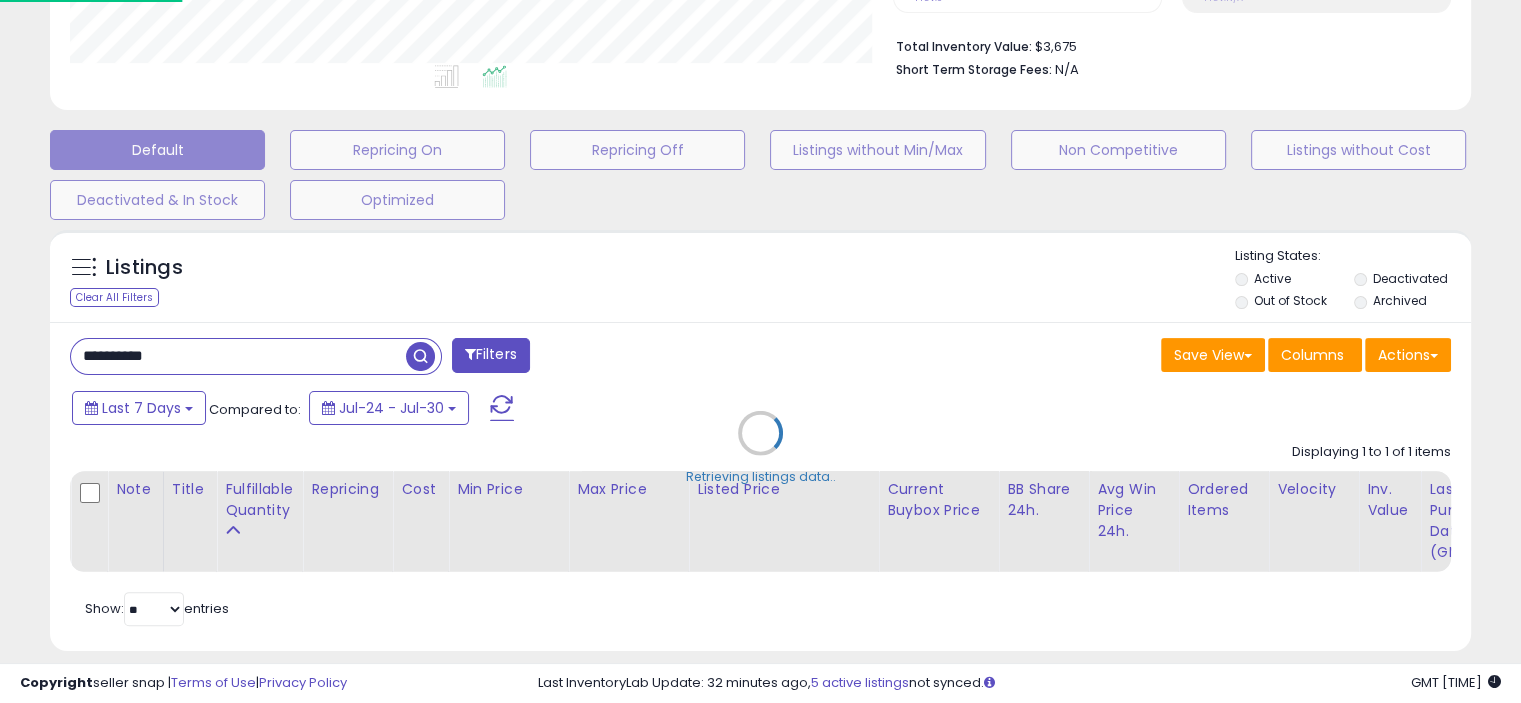 scroll, scrollTop: 999589, scrollLeft: 999168, axis: both 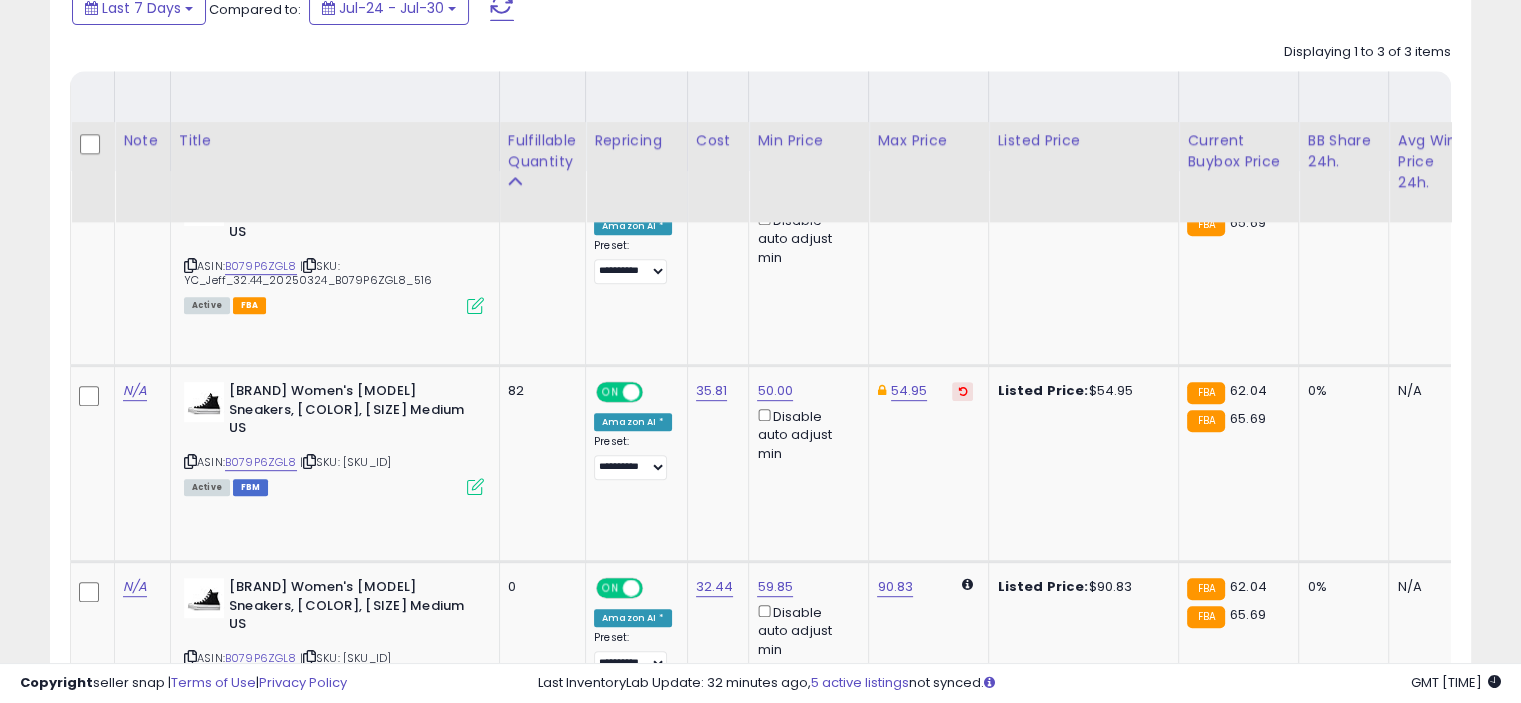 type 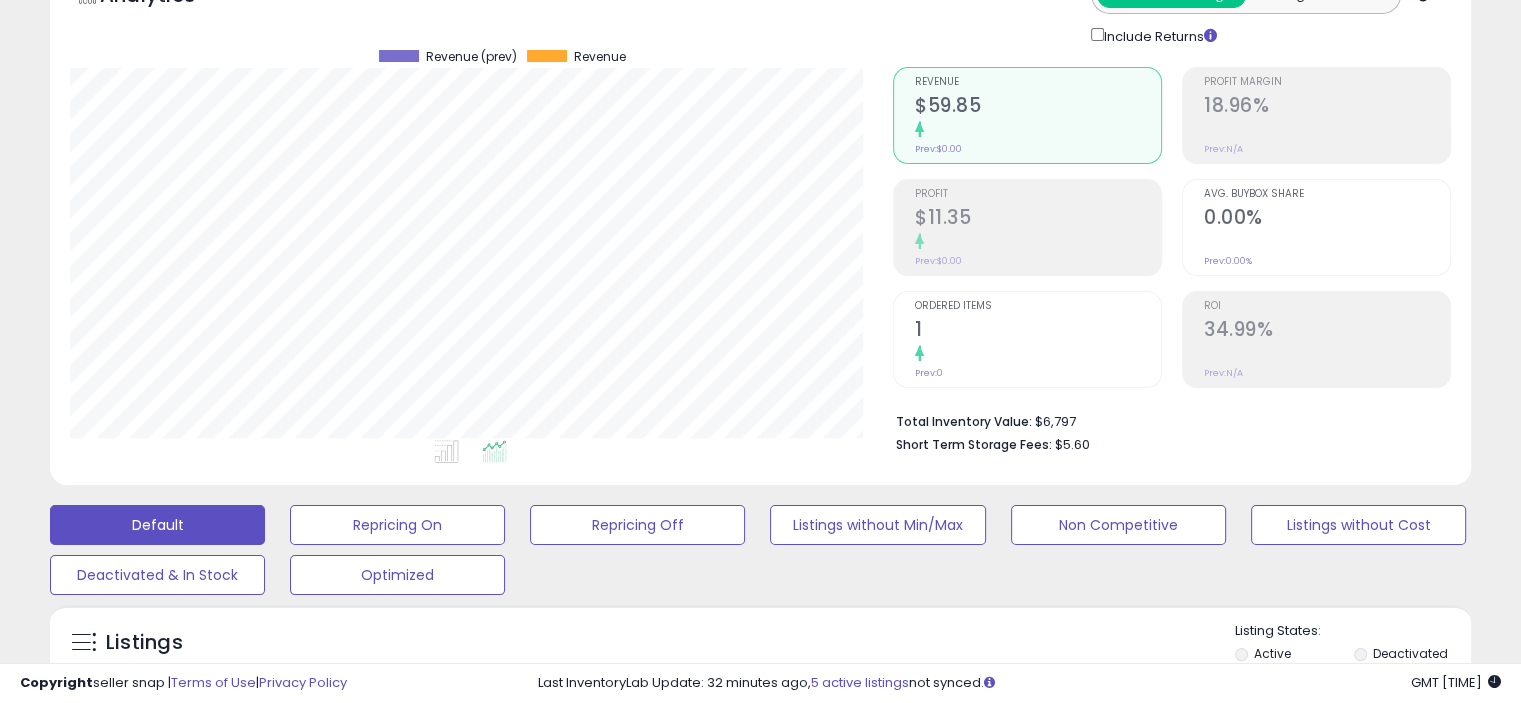scroll, scrollTop: 300, scrollLeft: 0, axis: vertical 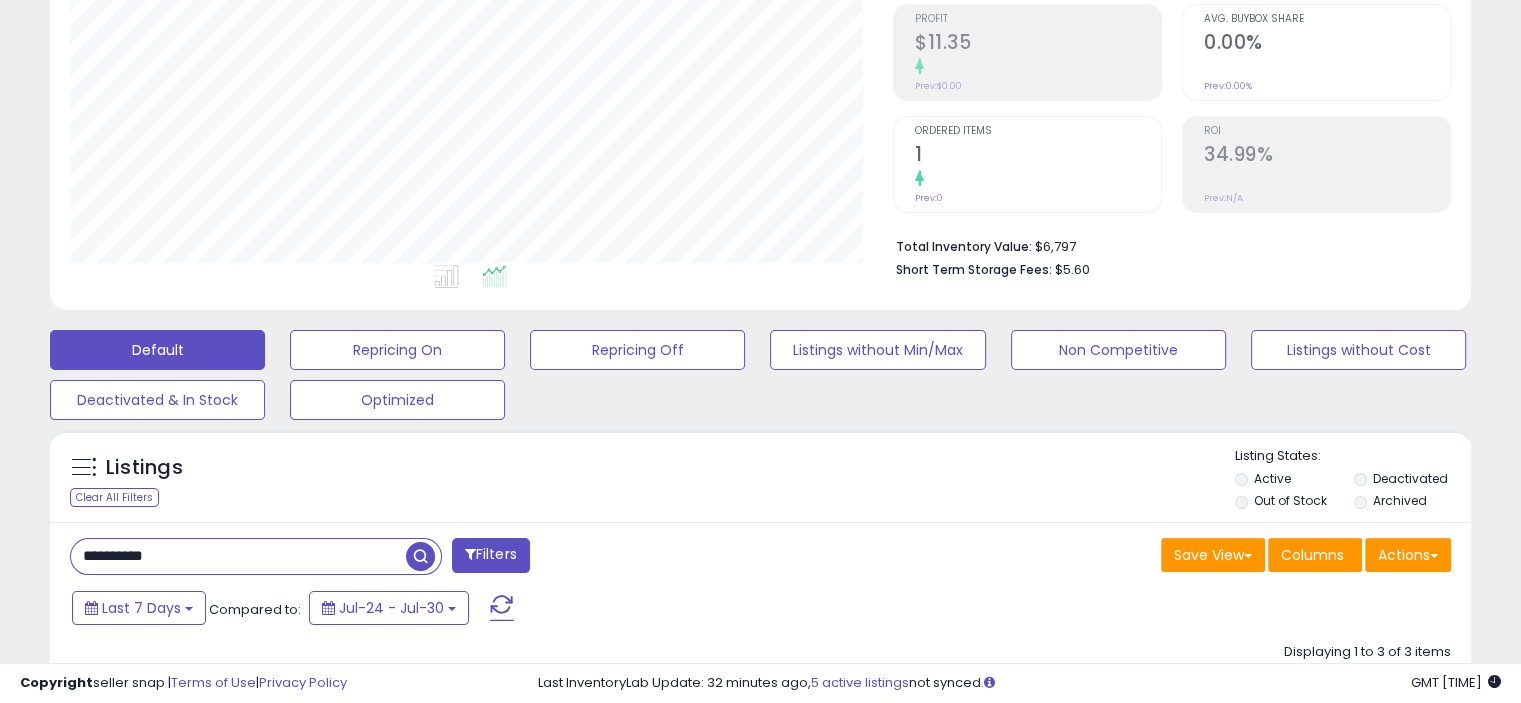 click on "**********" at bounding box center (238, 556) 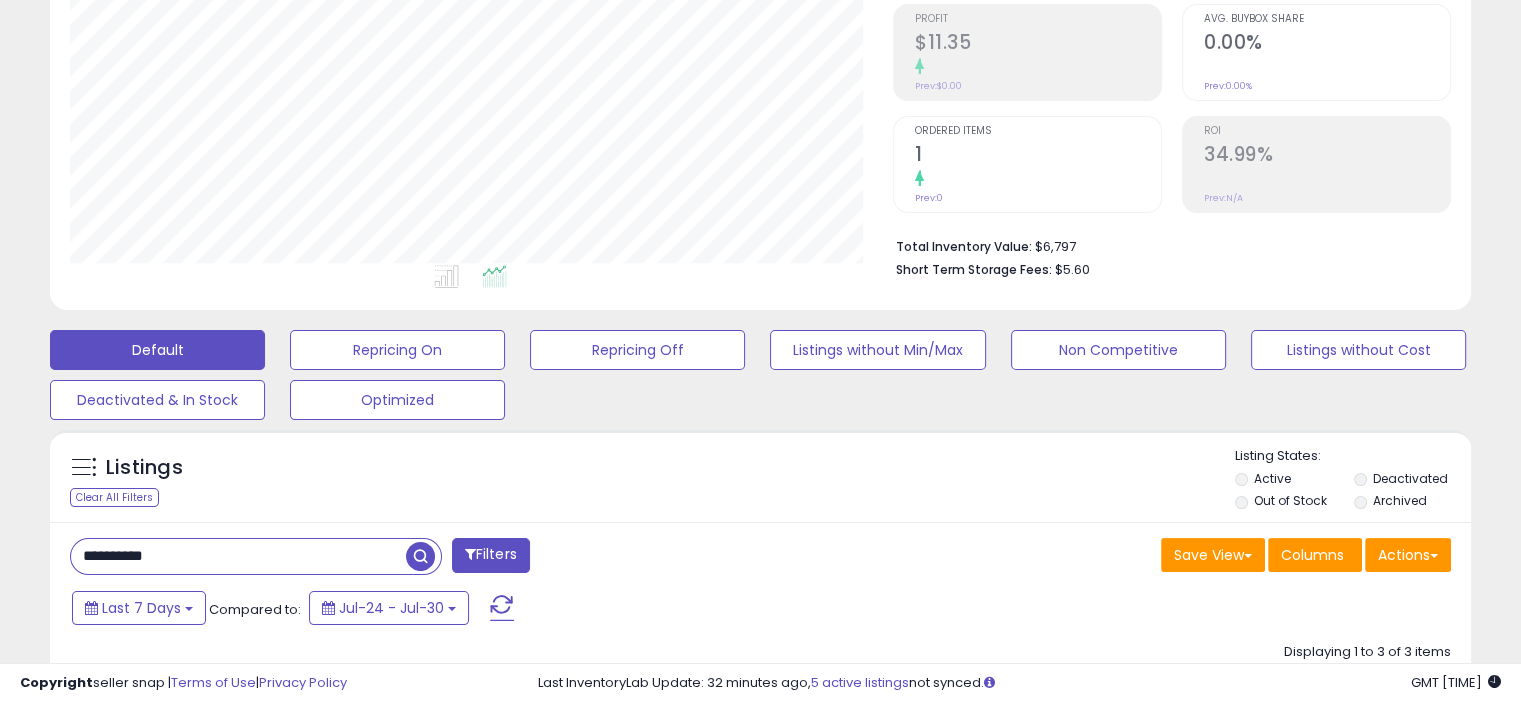 click on "**********" at bounding box center [238, 556] 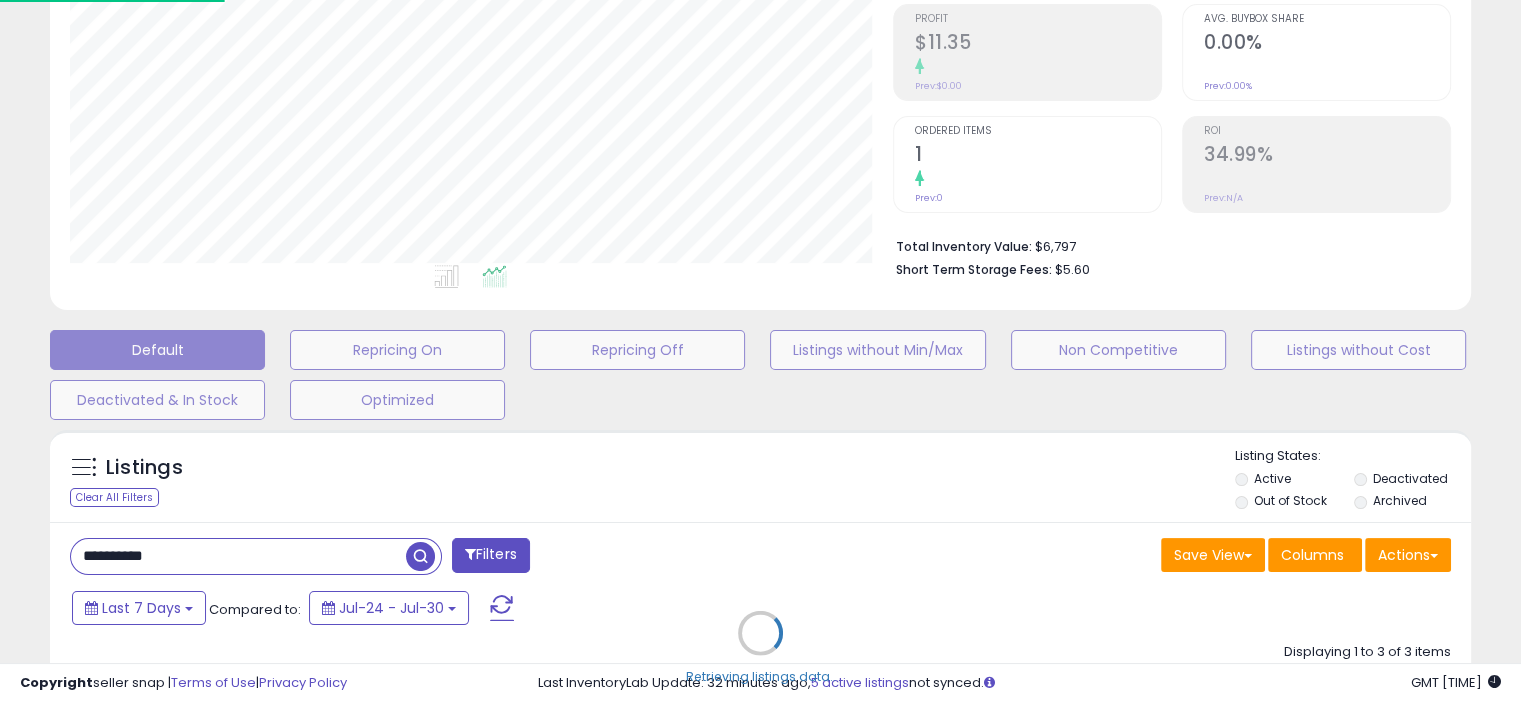 scroll, scrollTop: 999589, scrollLeft: 999168, axis: both 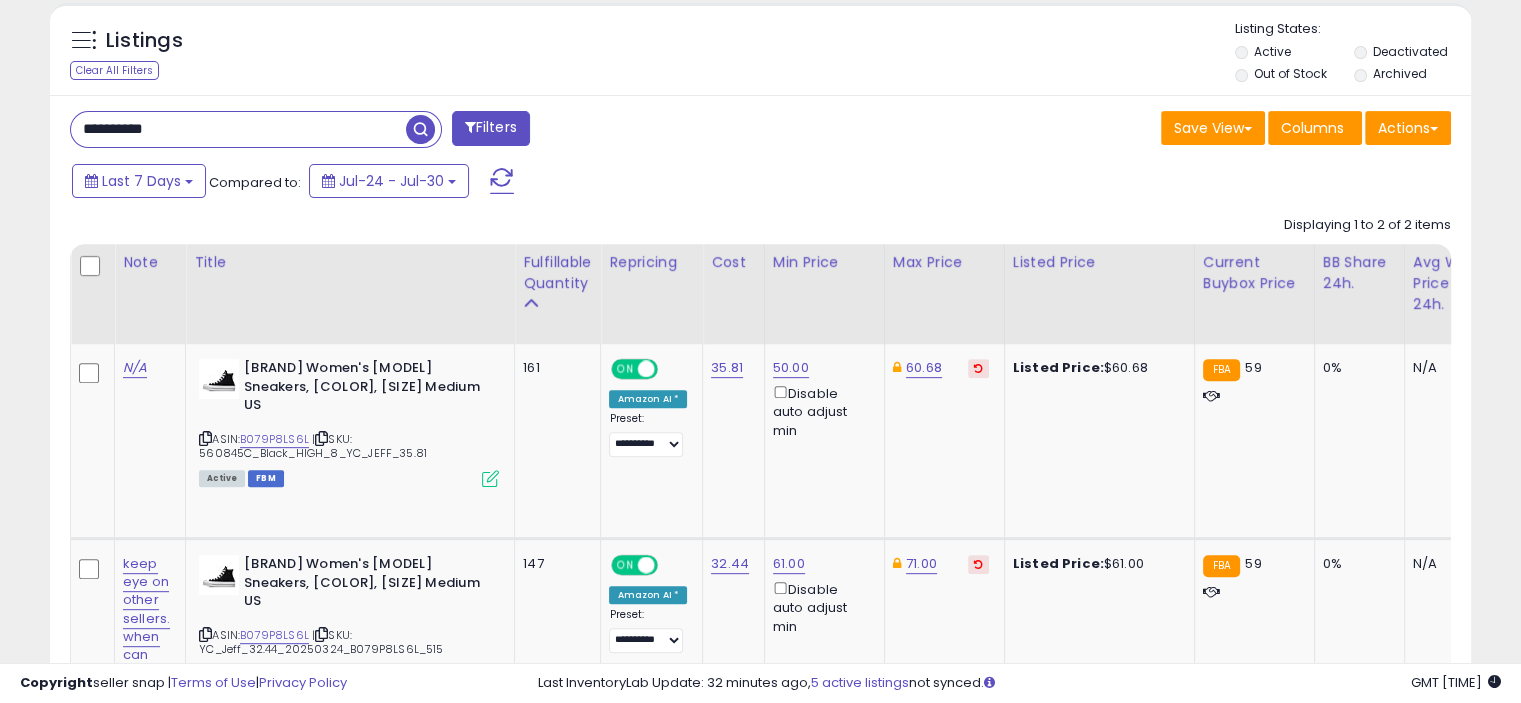 click on "**********" at bounding box center [238, 129] 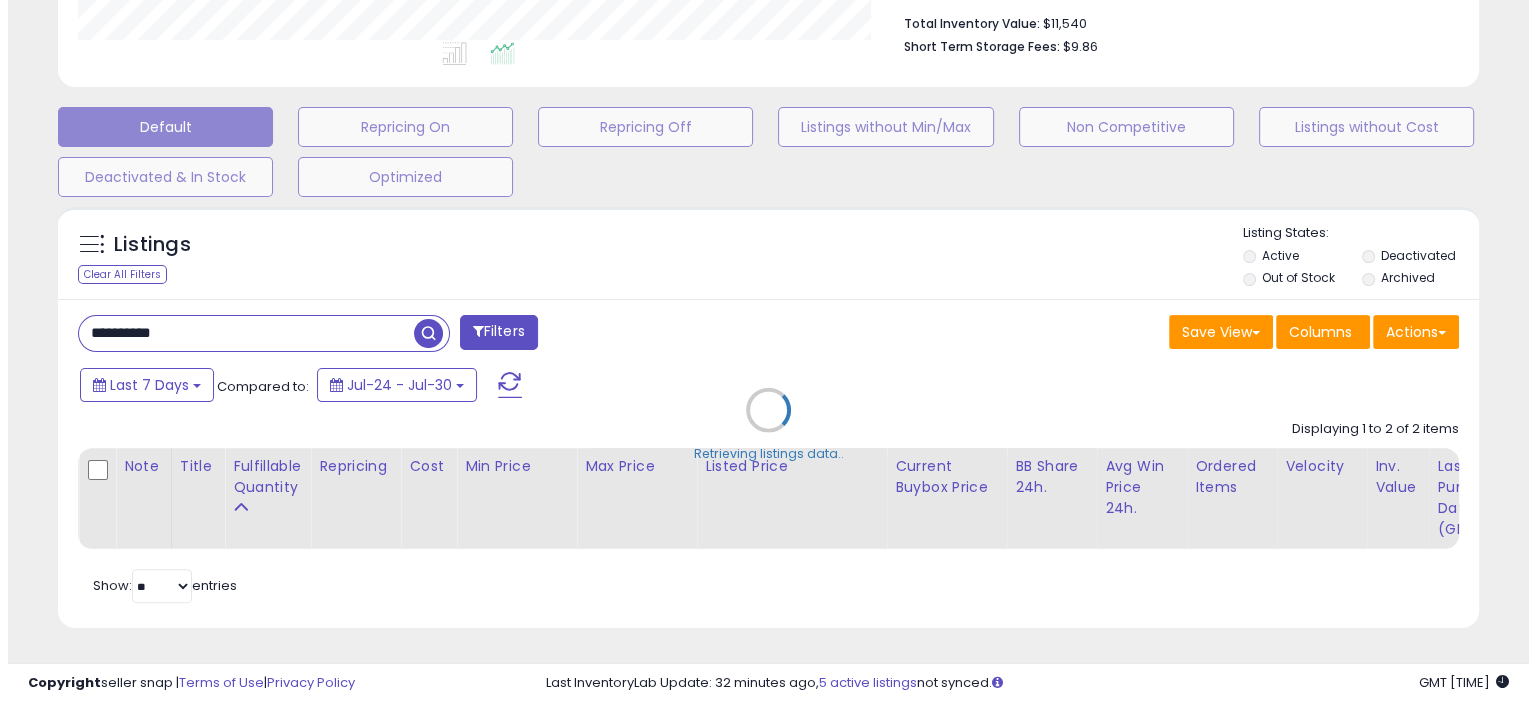 scroll, scrollTop: 536, scrollLeft: 0, axis: vertical 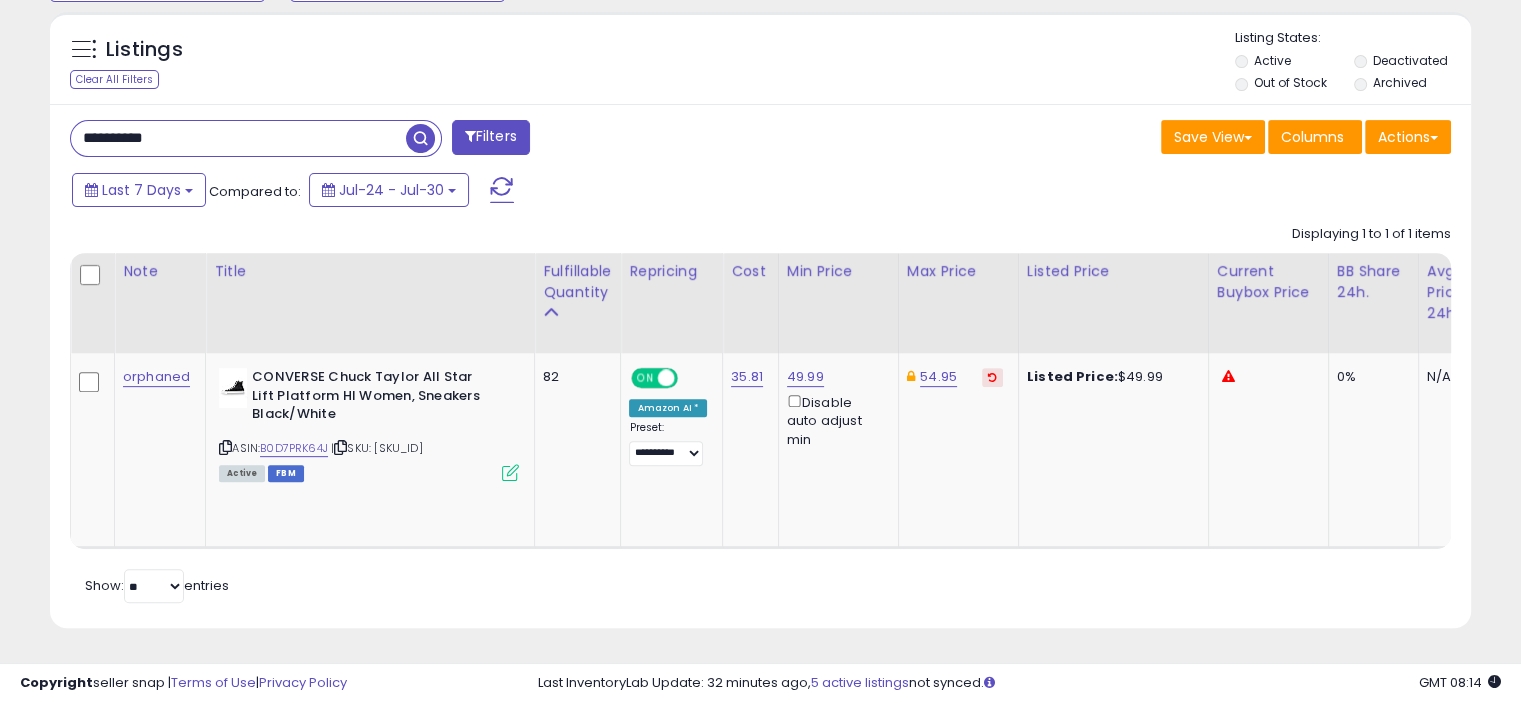 click on "**********" at bounding box center [238, 138] 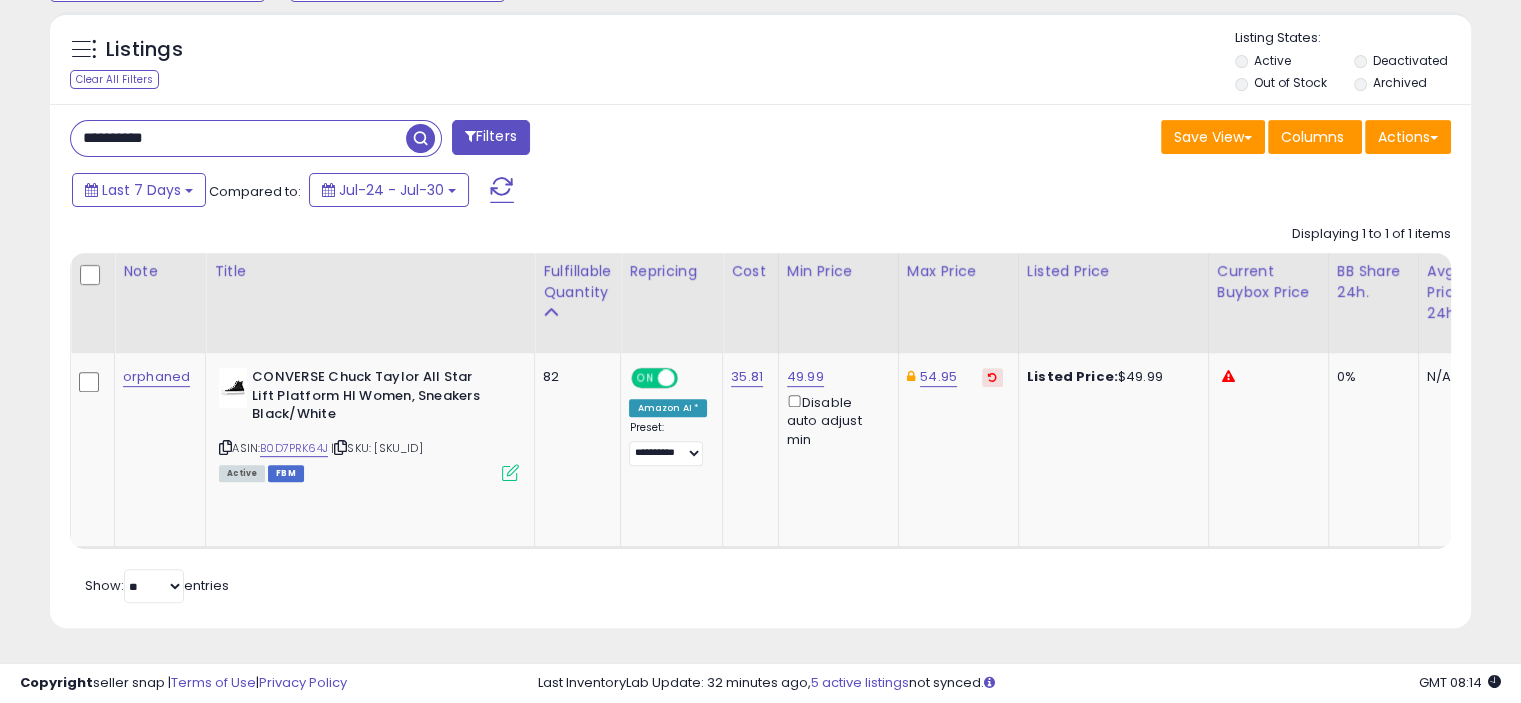 click on "**********" at bounding box center (238, 138) 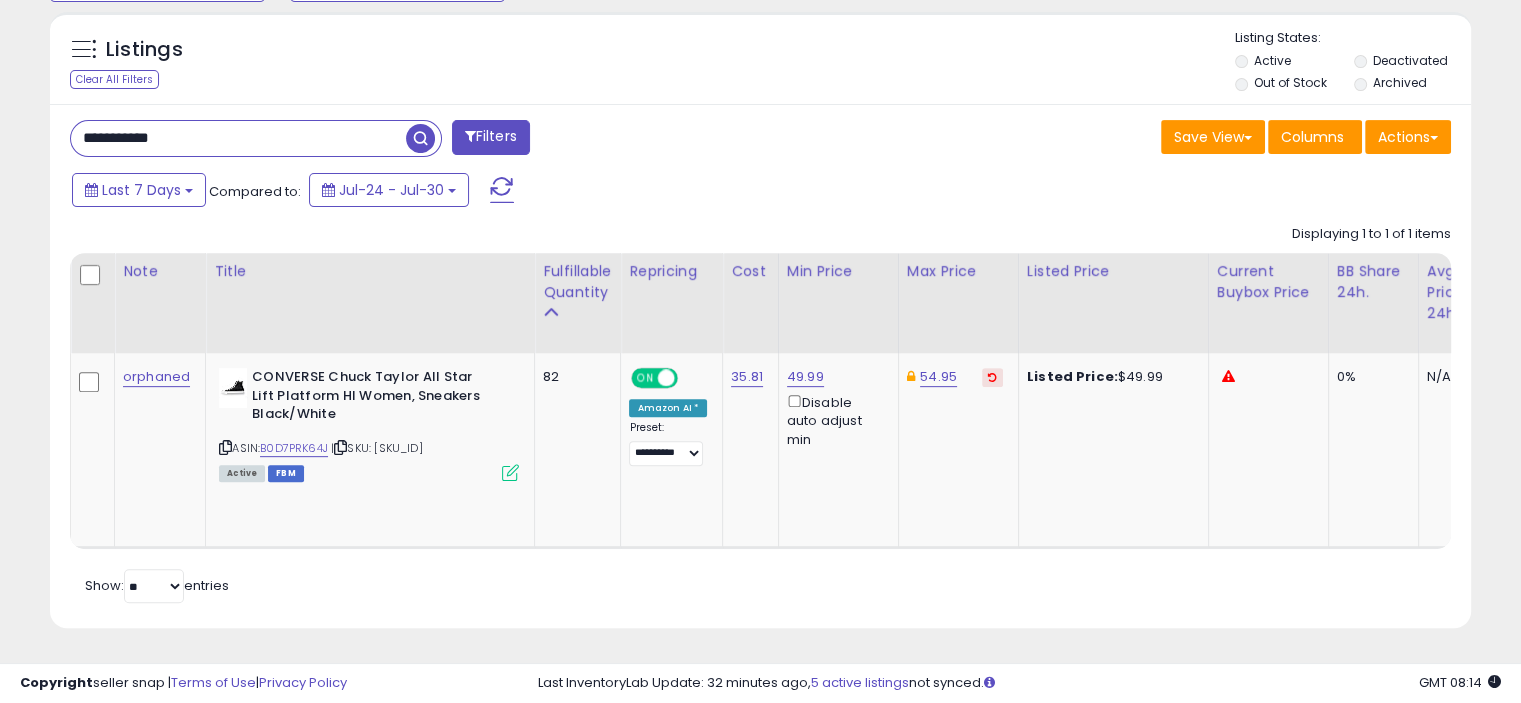 click at bounding box center (420, 138) 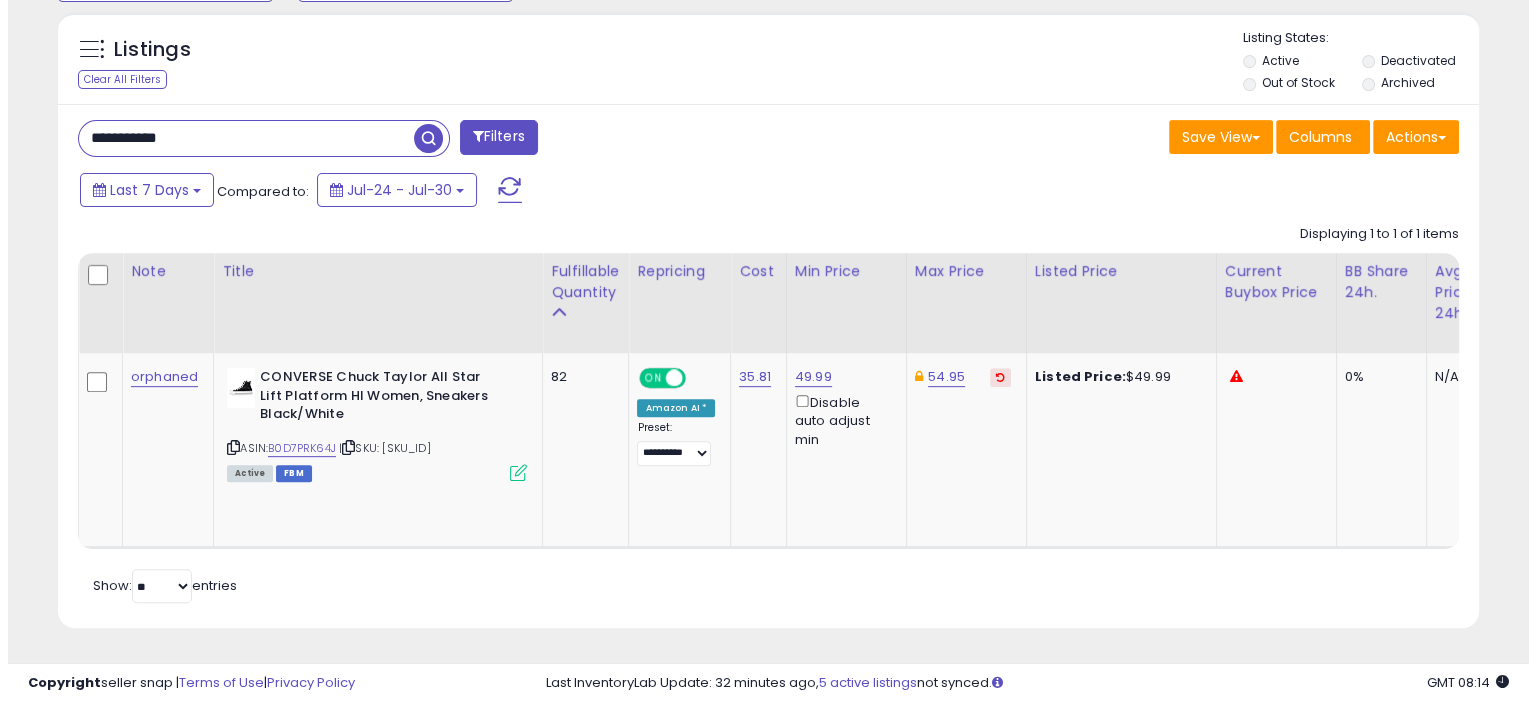 scroll, scrollTop: 536, scrollLeft: 0, axis: vertical 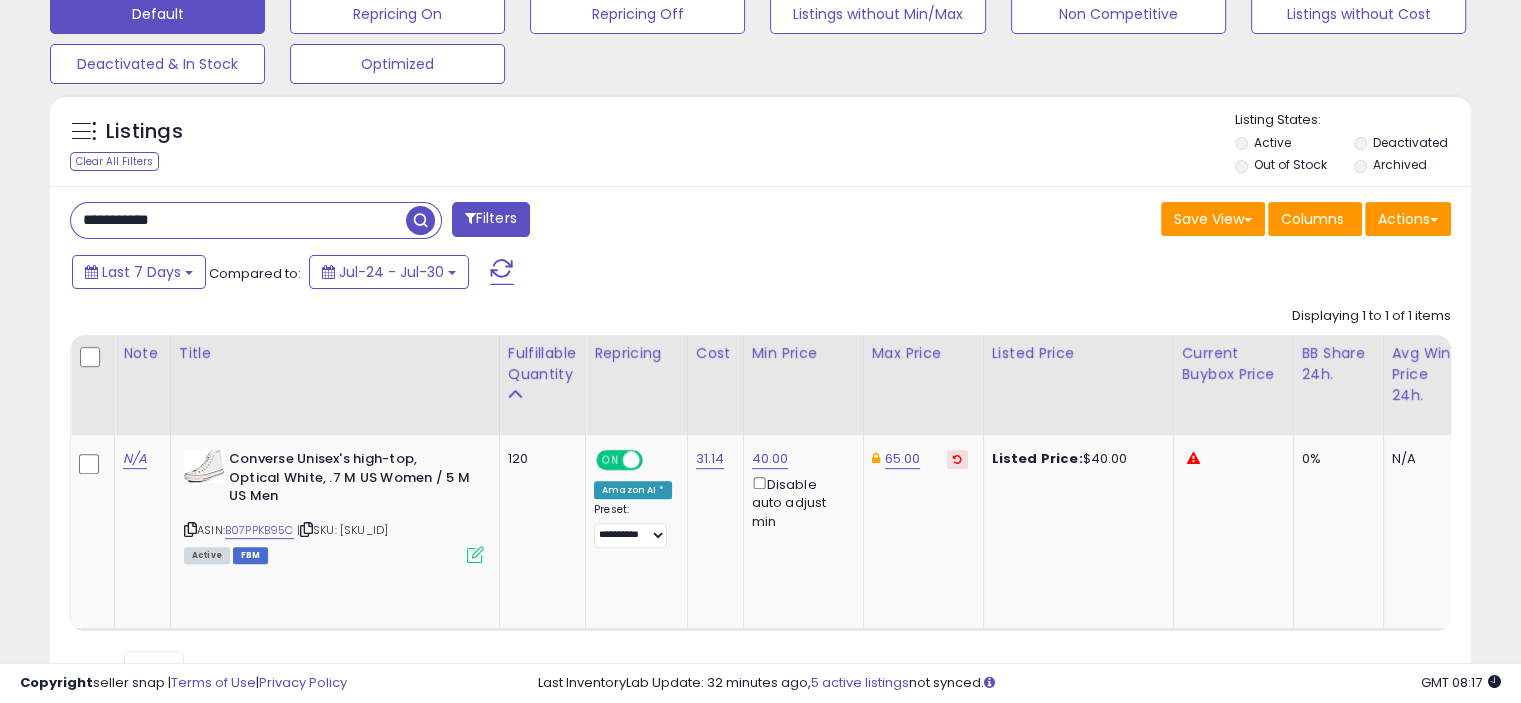 click on "**********" at bounding box center (238, 220) 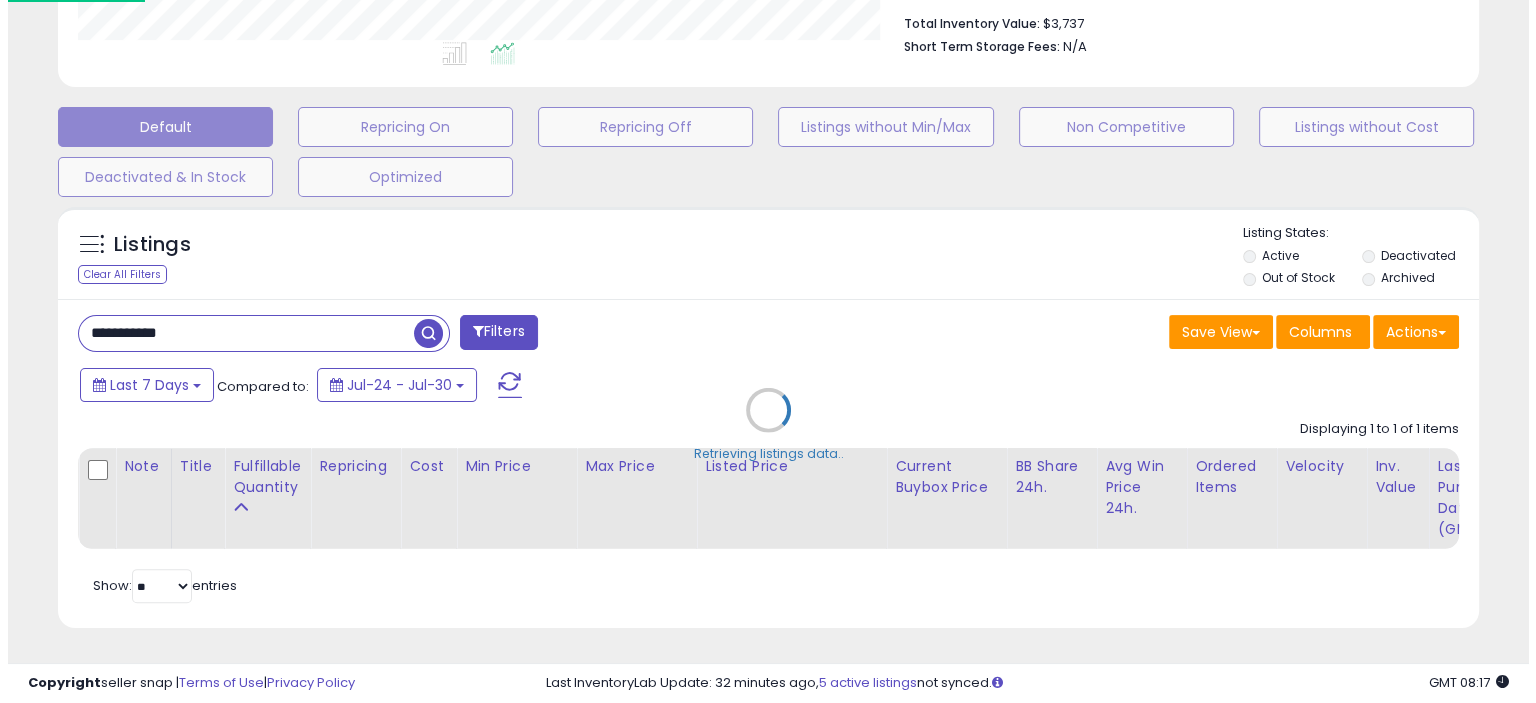 scroll, scrollTop: 536, scrollLeft: 0, axis: vertical 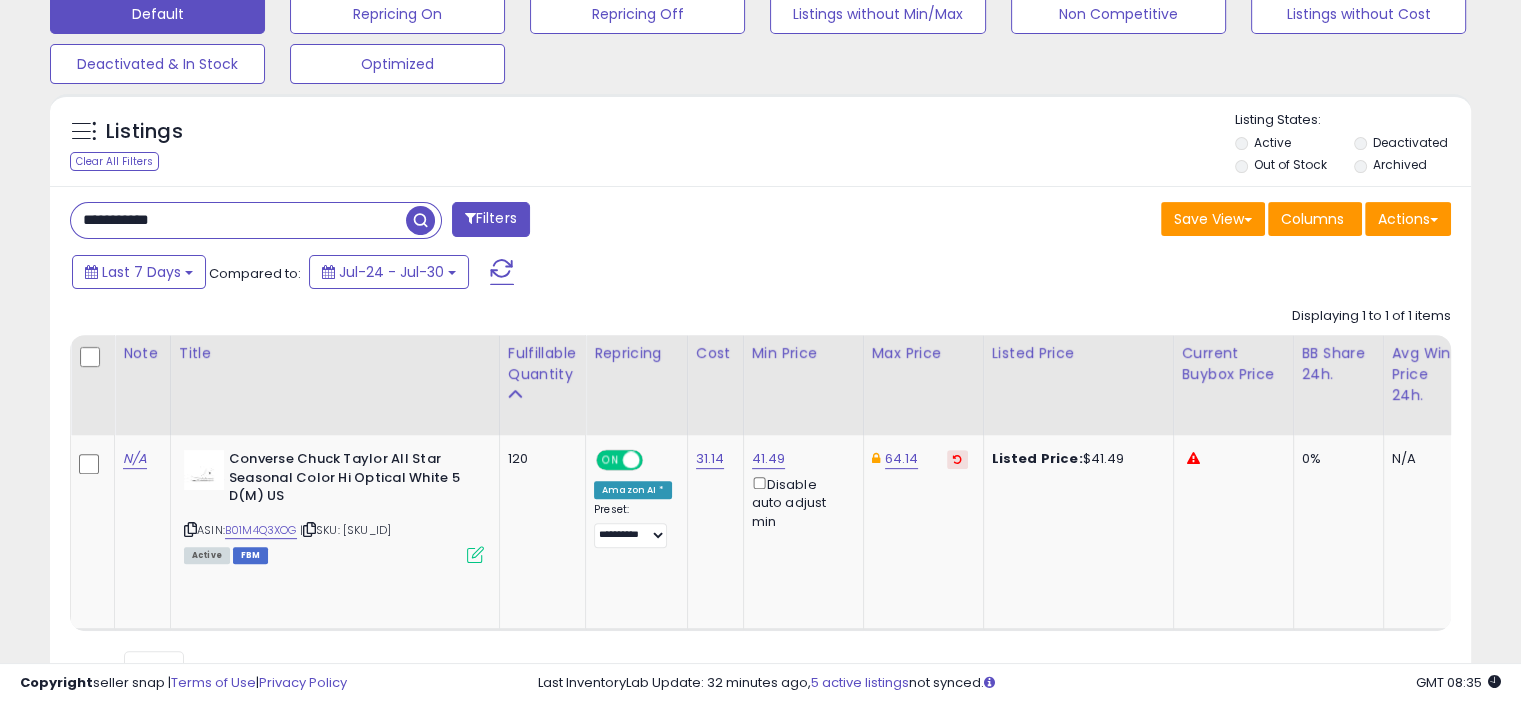 click on "**********" at bounding box center (238, 220) 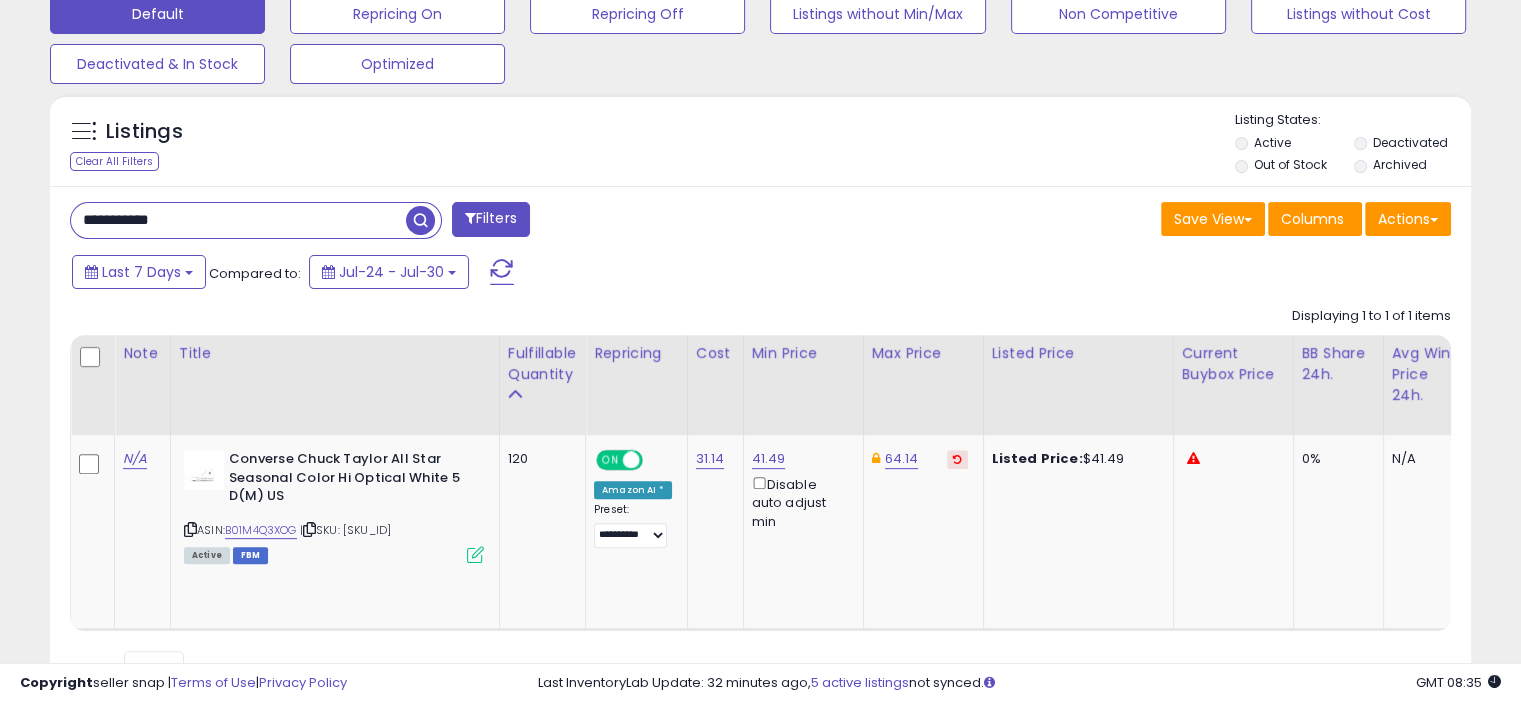 click on "**********" at bounding box center [238, 220] 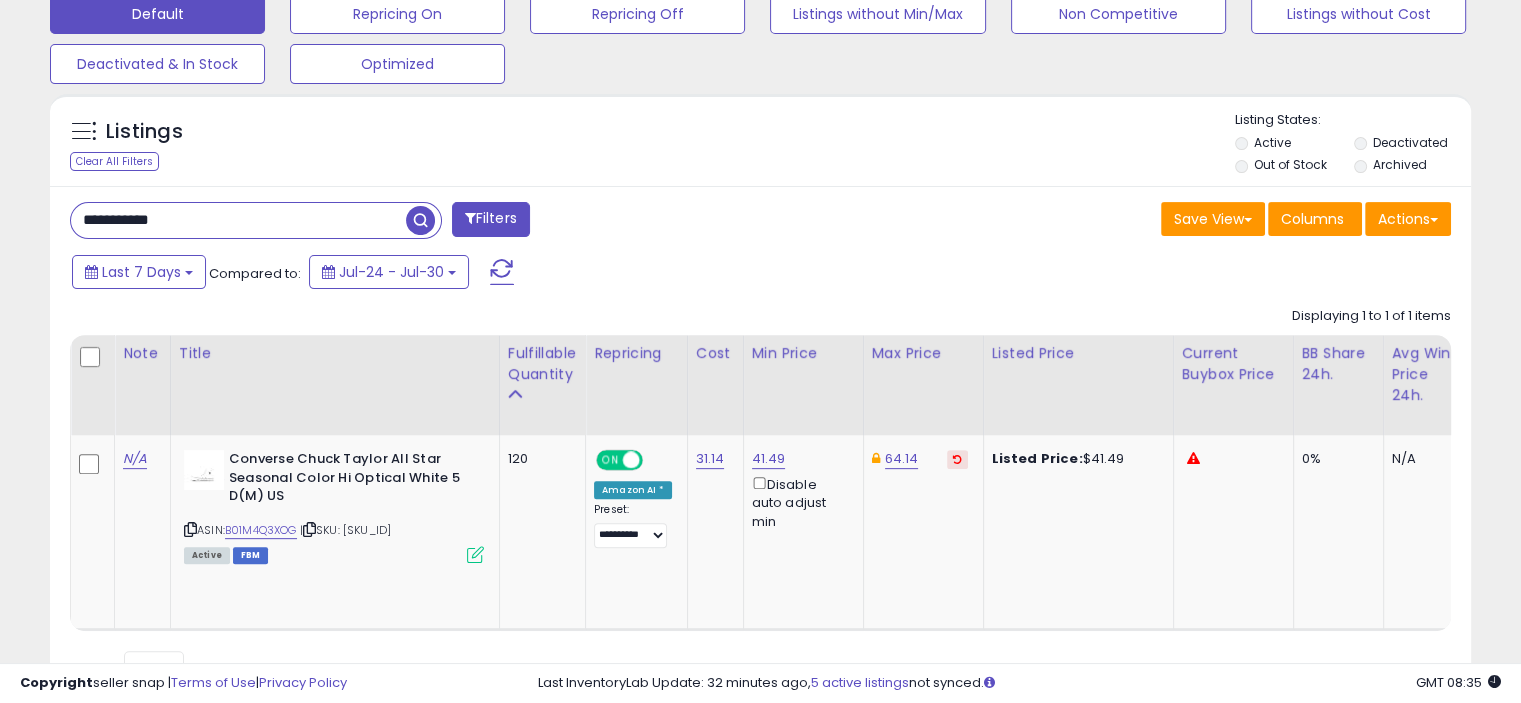 click on "**********" at bounding box center (238, 220) 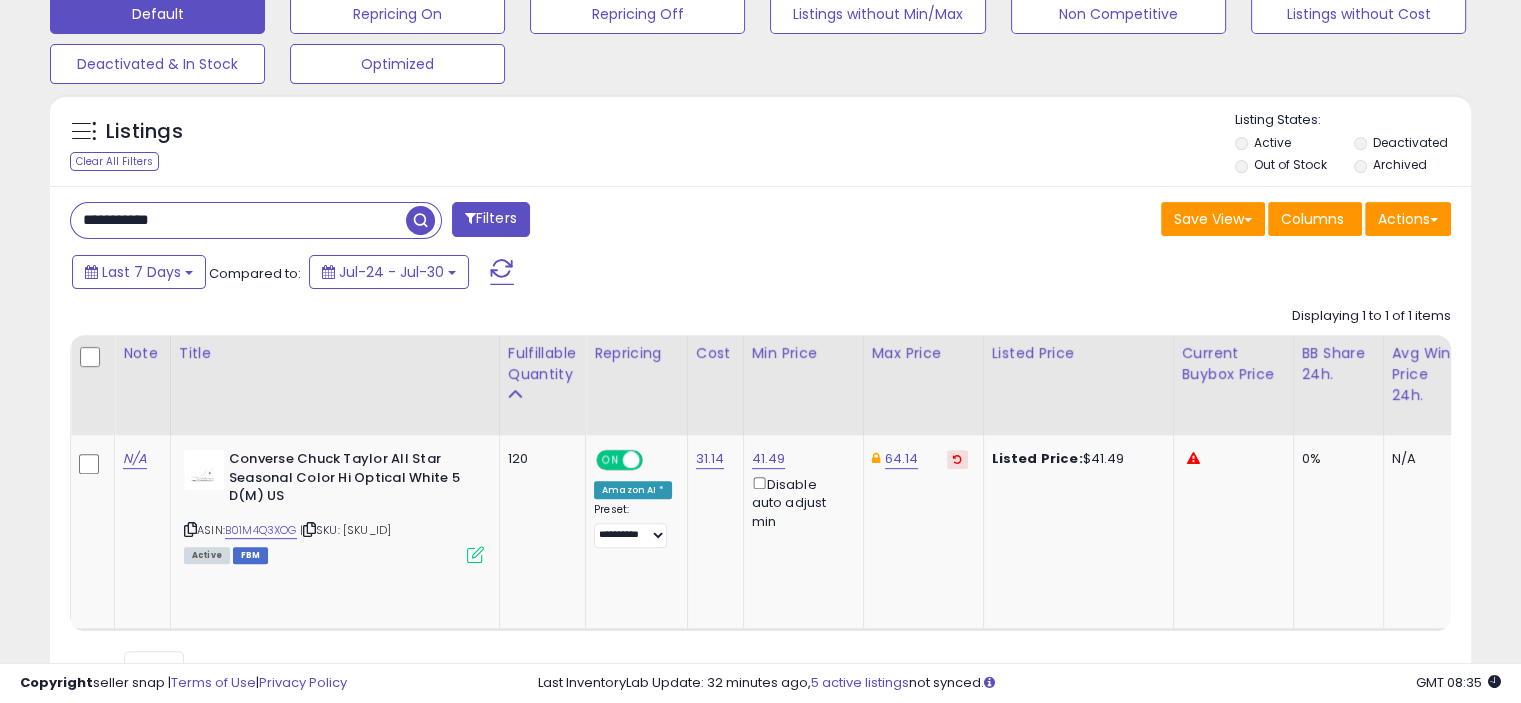 click at bounding box center (420, 220) 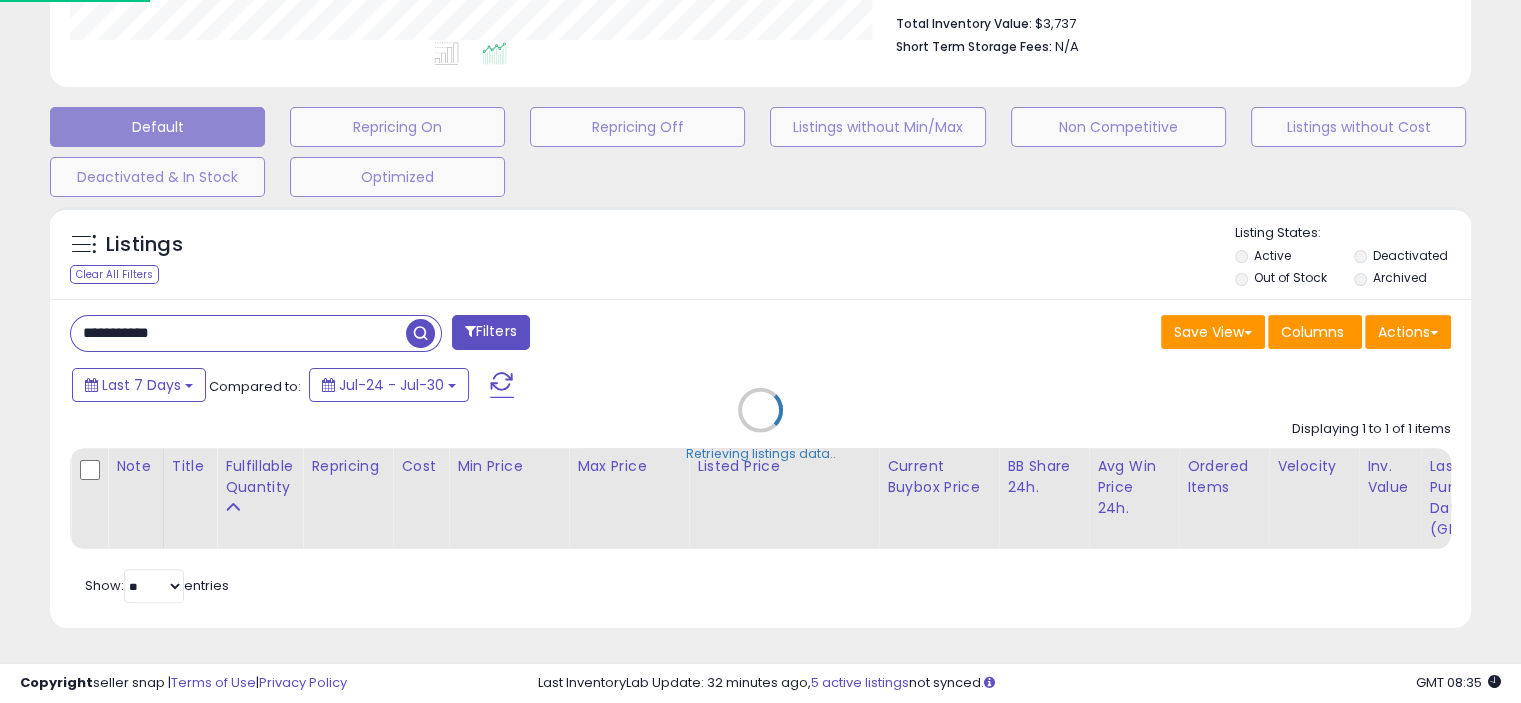 scroll, scrollTop: 999589, scrollLeft: 999168, axis: both 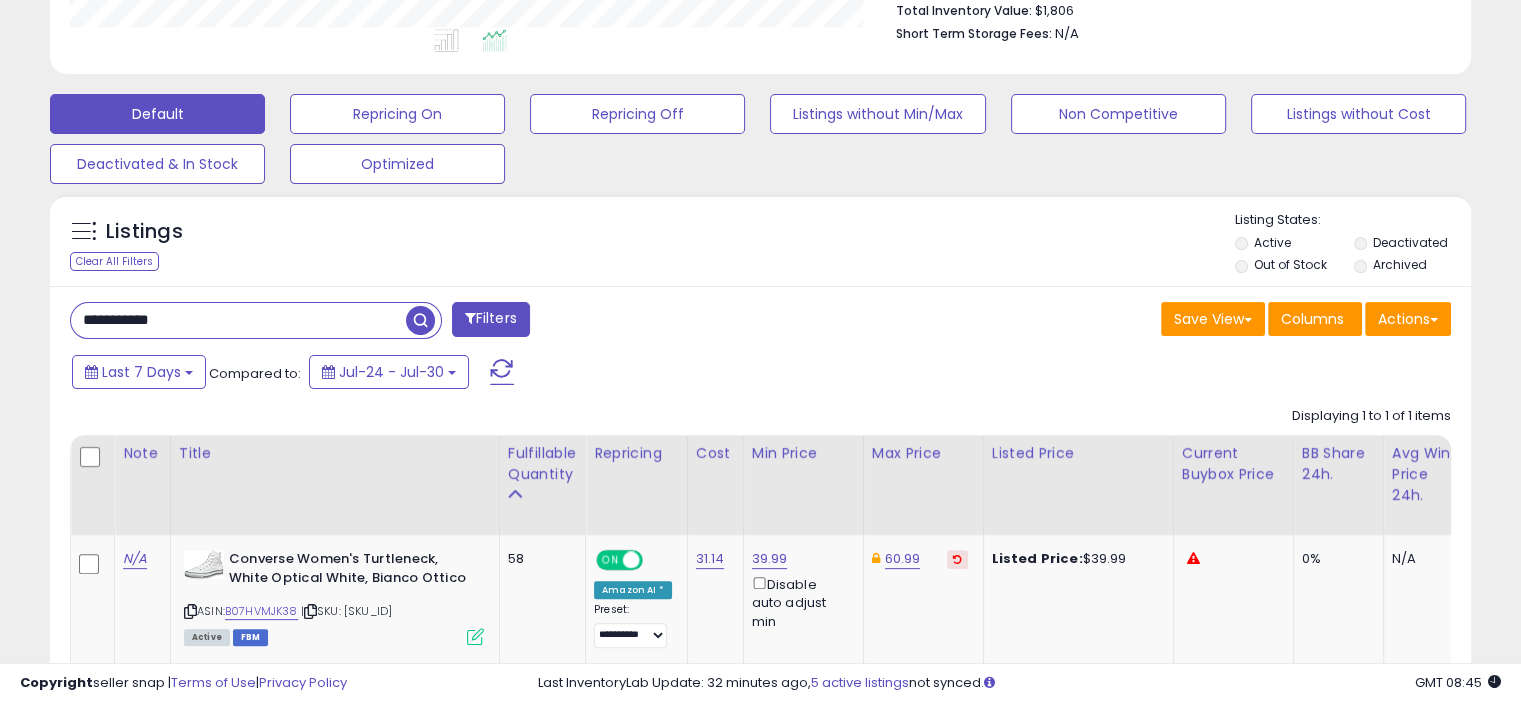 click on "**********" at bounding box center (238, 320) 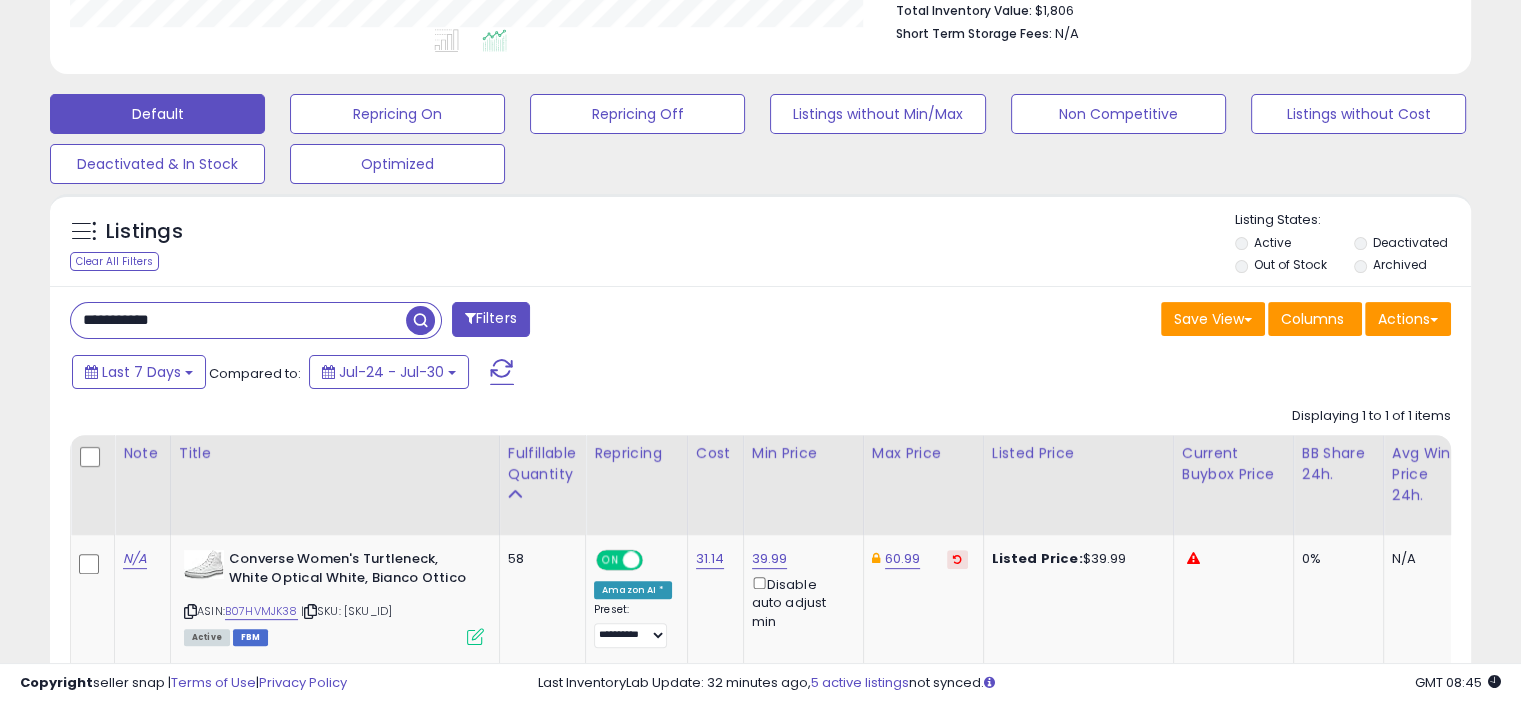 click on "**********" at bounding box center (238, 320) 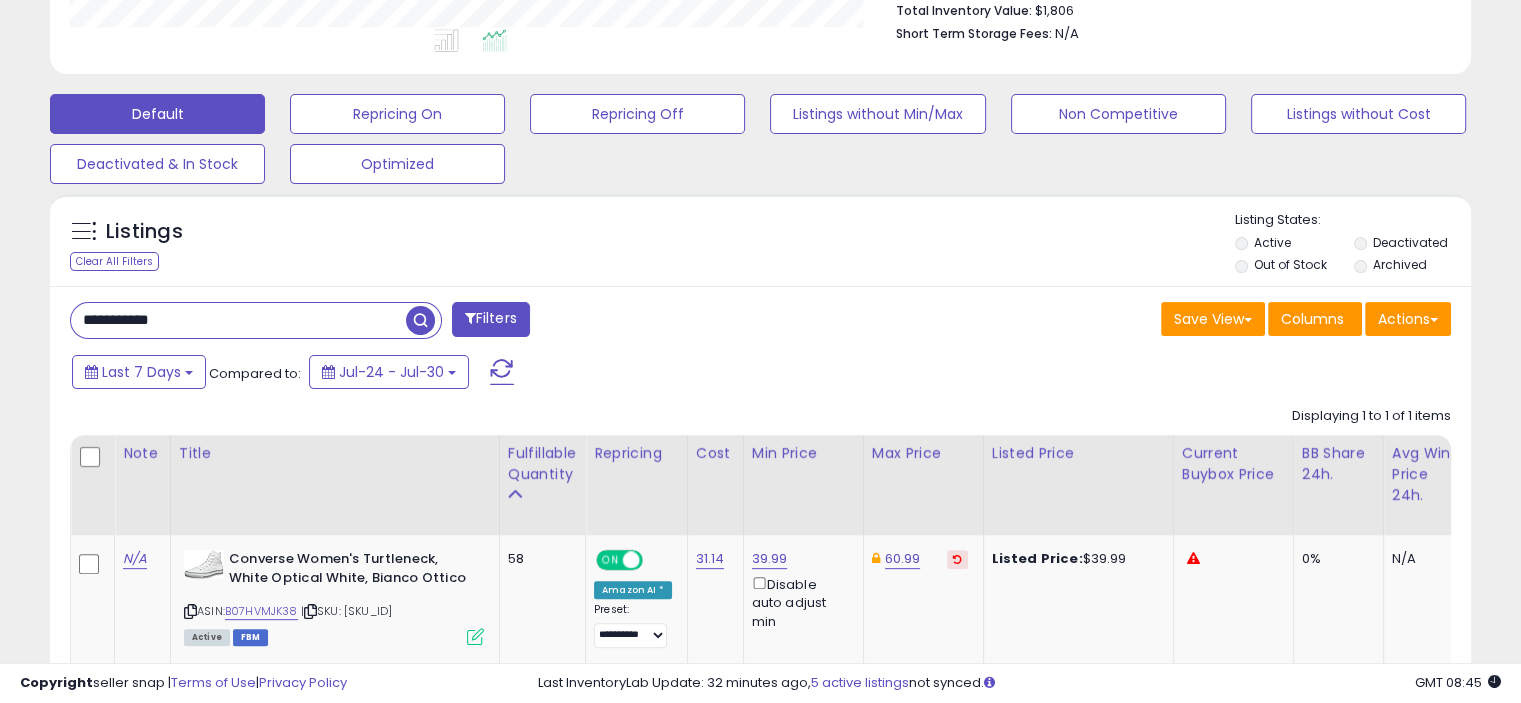 click at bounding box center (420, 320) 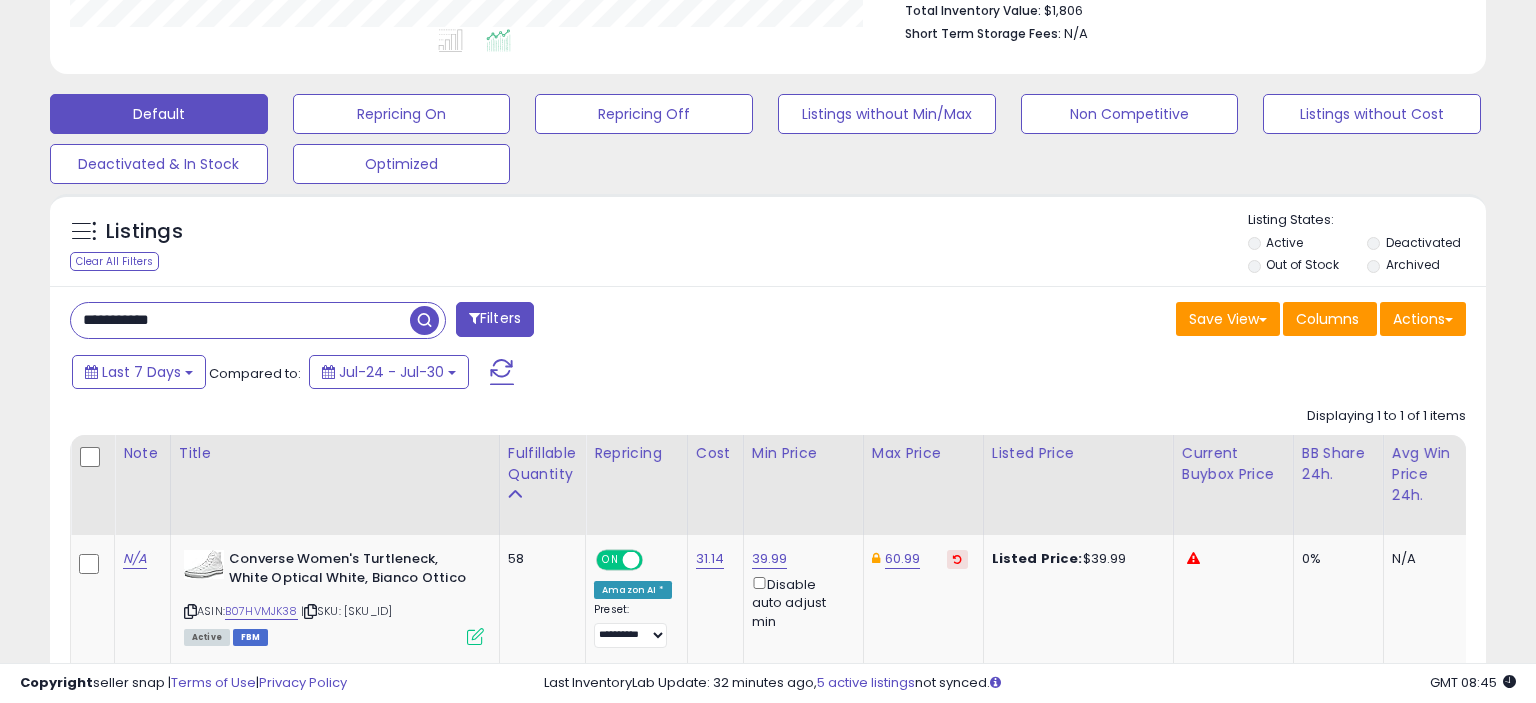 scroll, scrollTop: 999589, scrollLeft: 999168, axis: both 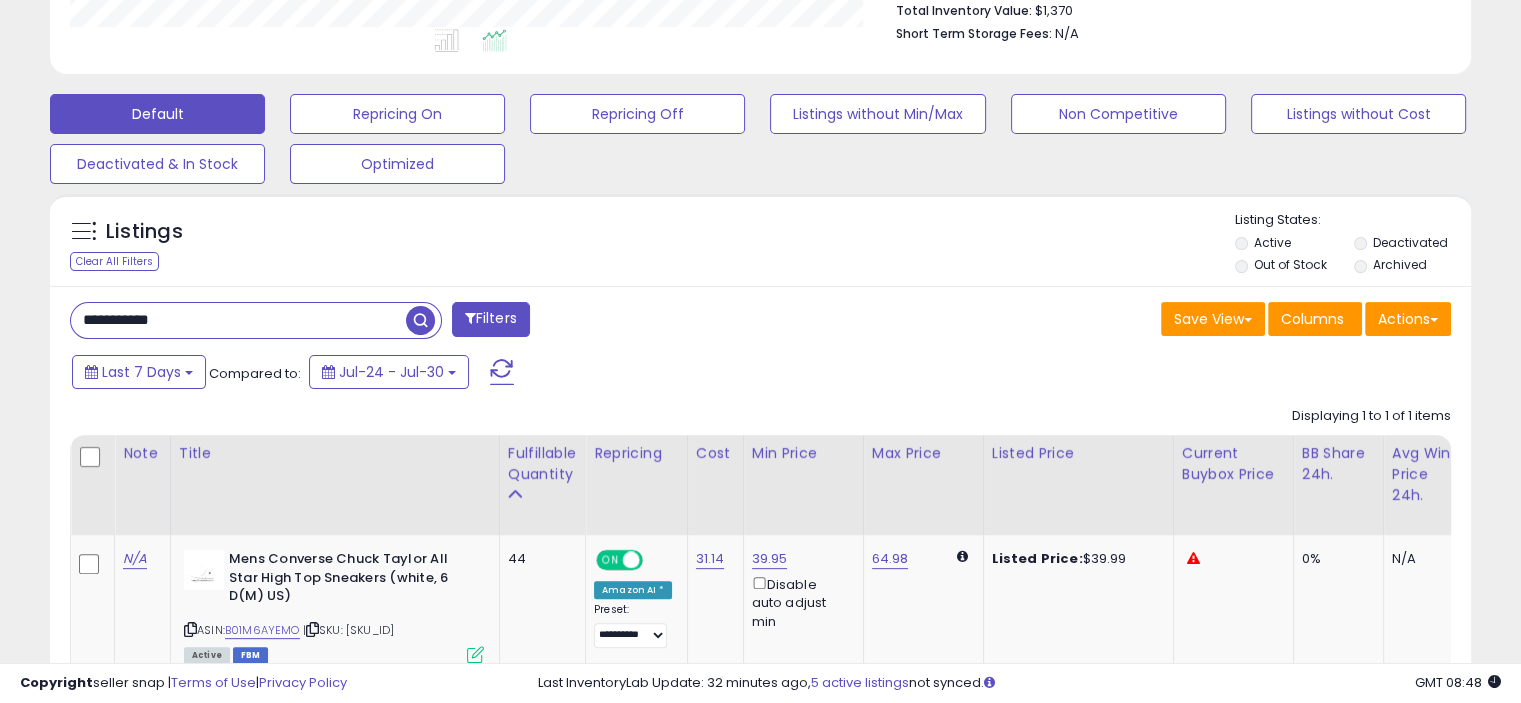 click on "**********" at bounding box center [238, 320] 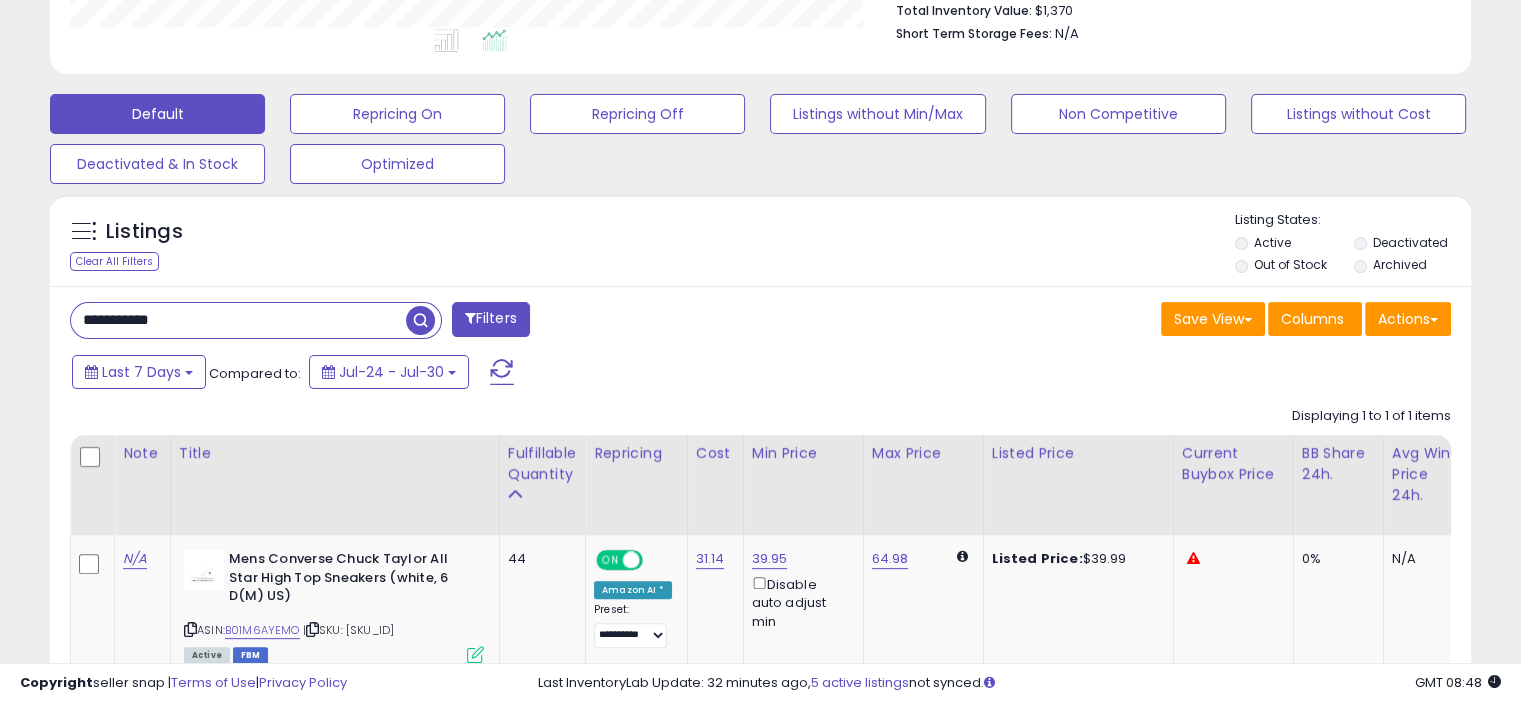 click on "**********" at bounding box center [238, 320] 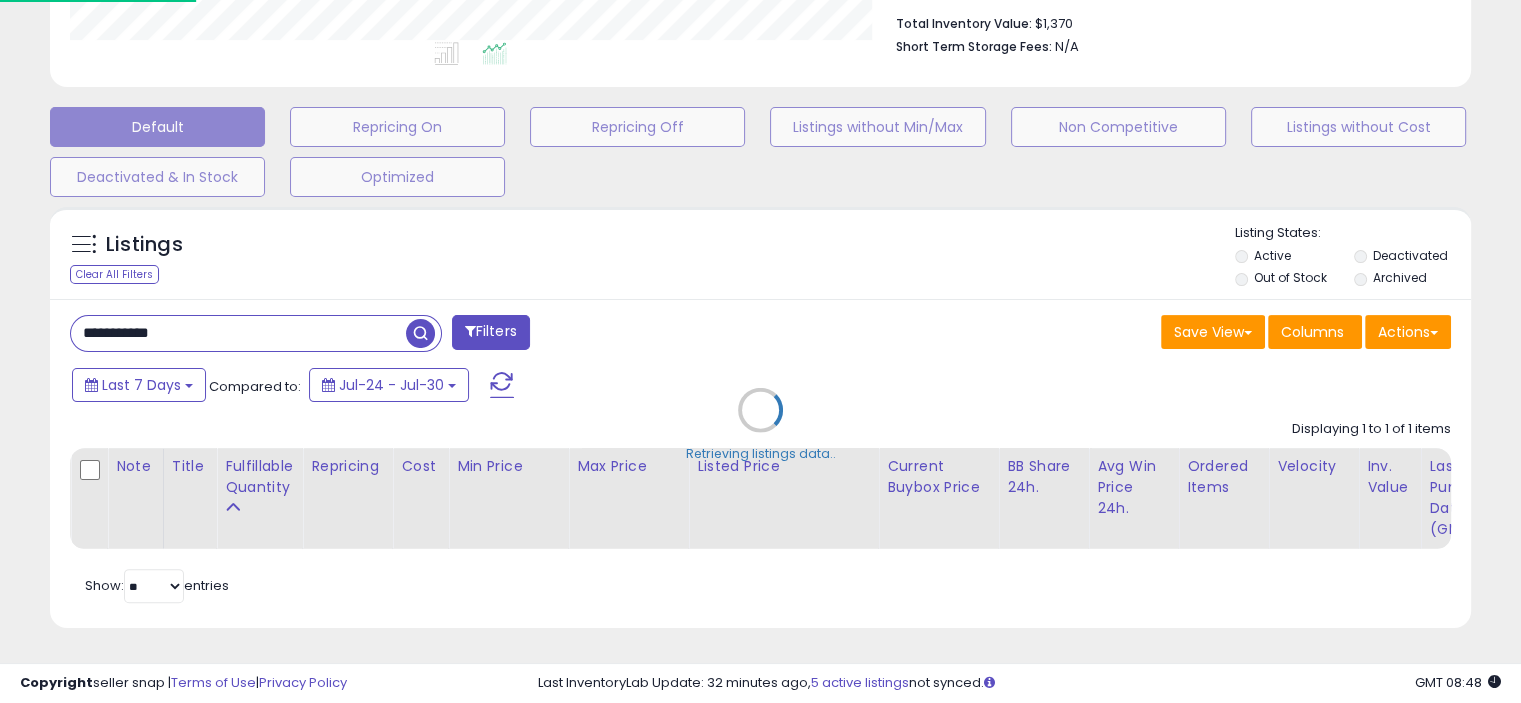 scroll, scrollTop: 999589, scrollLeft: 999168, axis: both 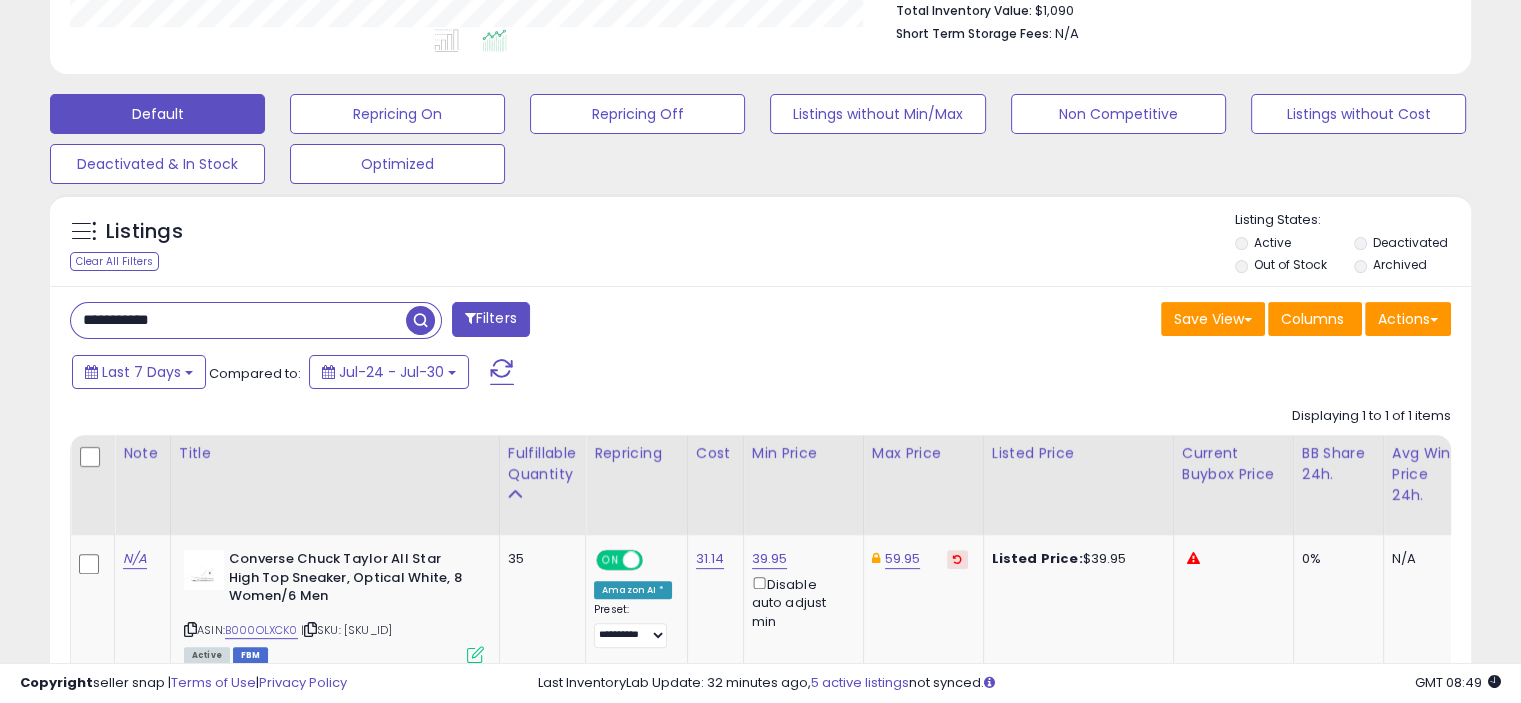 click on "**********" at bounding box center [238, 320] 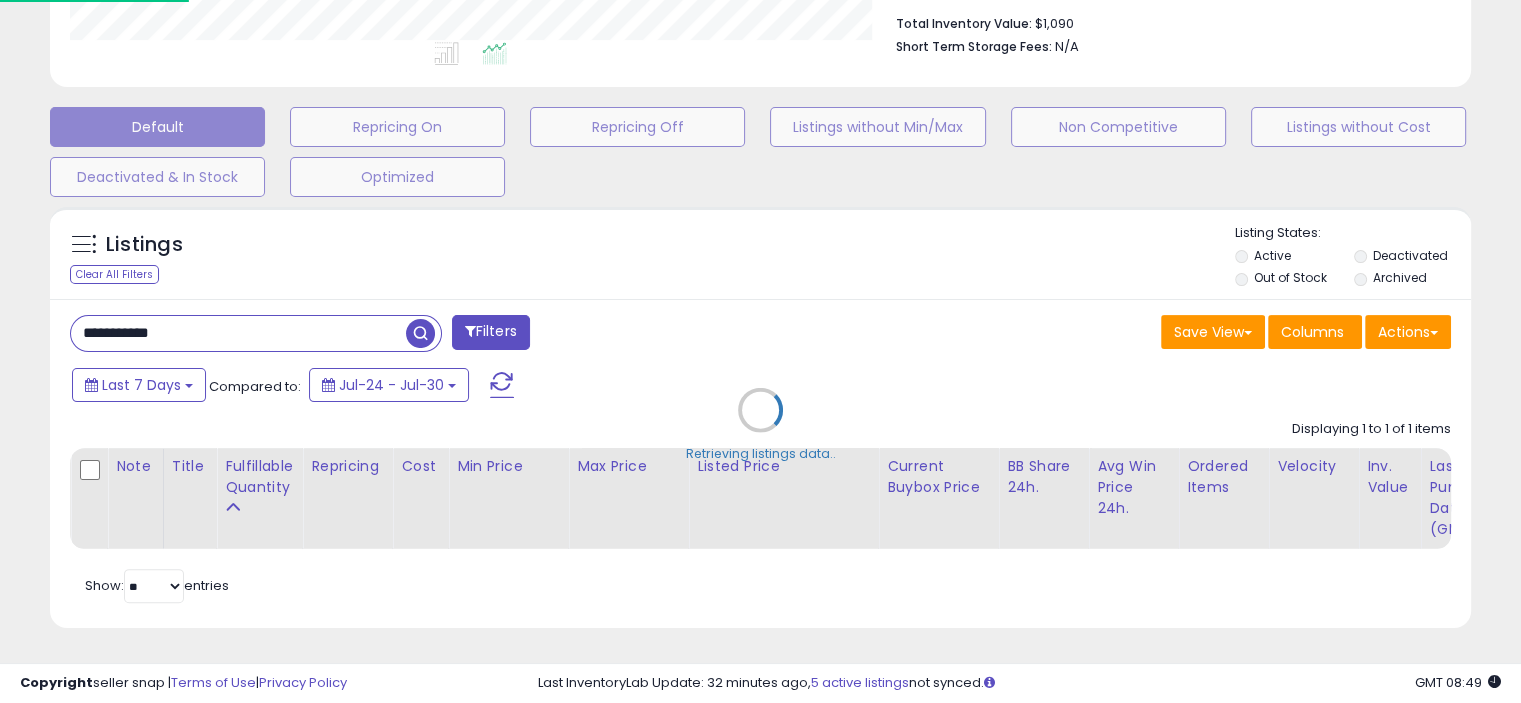 scroll, scrollTop: 999589, scrollLeft: 999168, axis: both 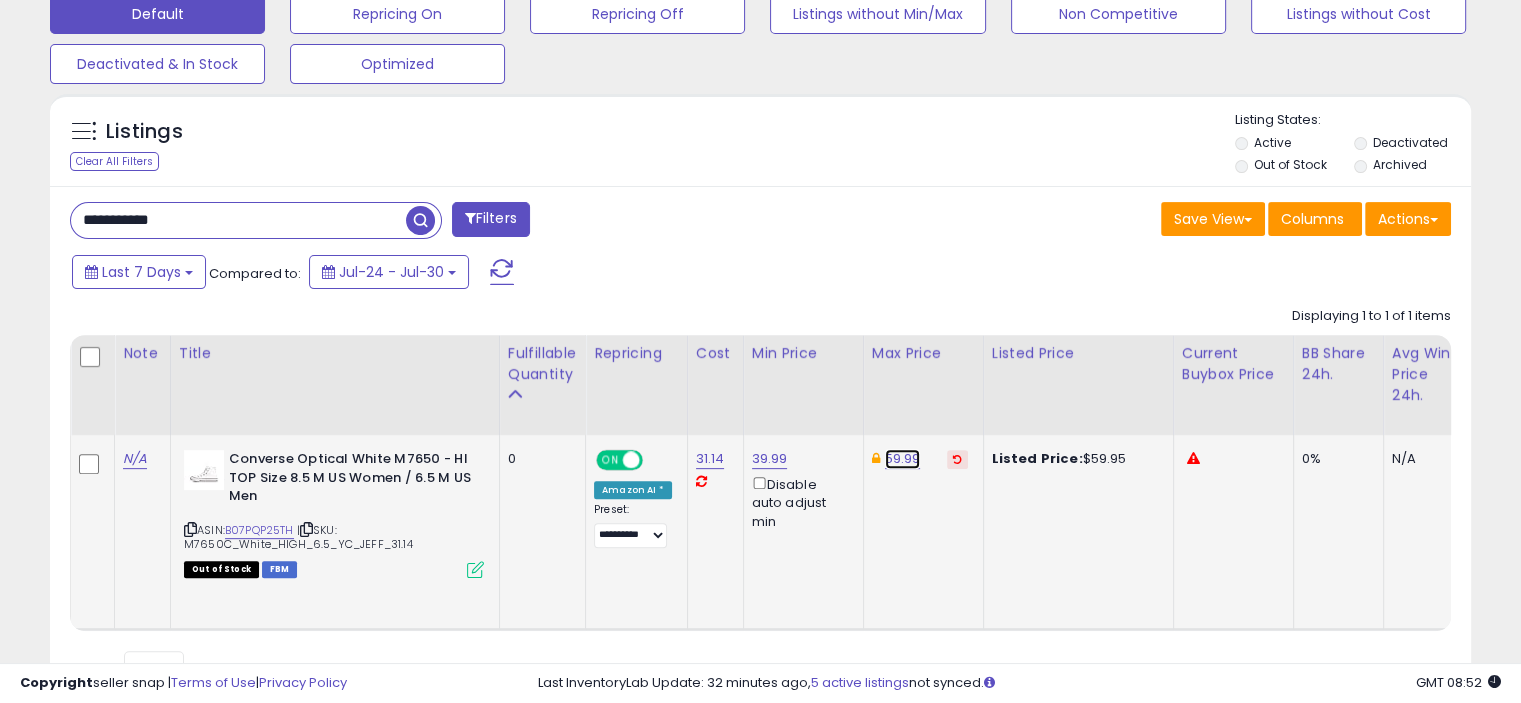 click on "59.99" at bounding box center [903, 459] 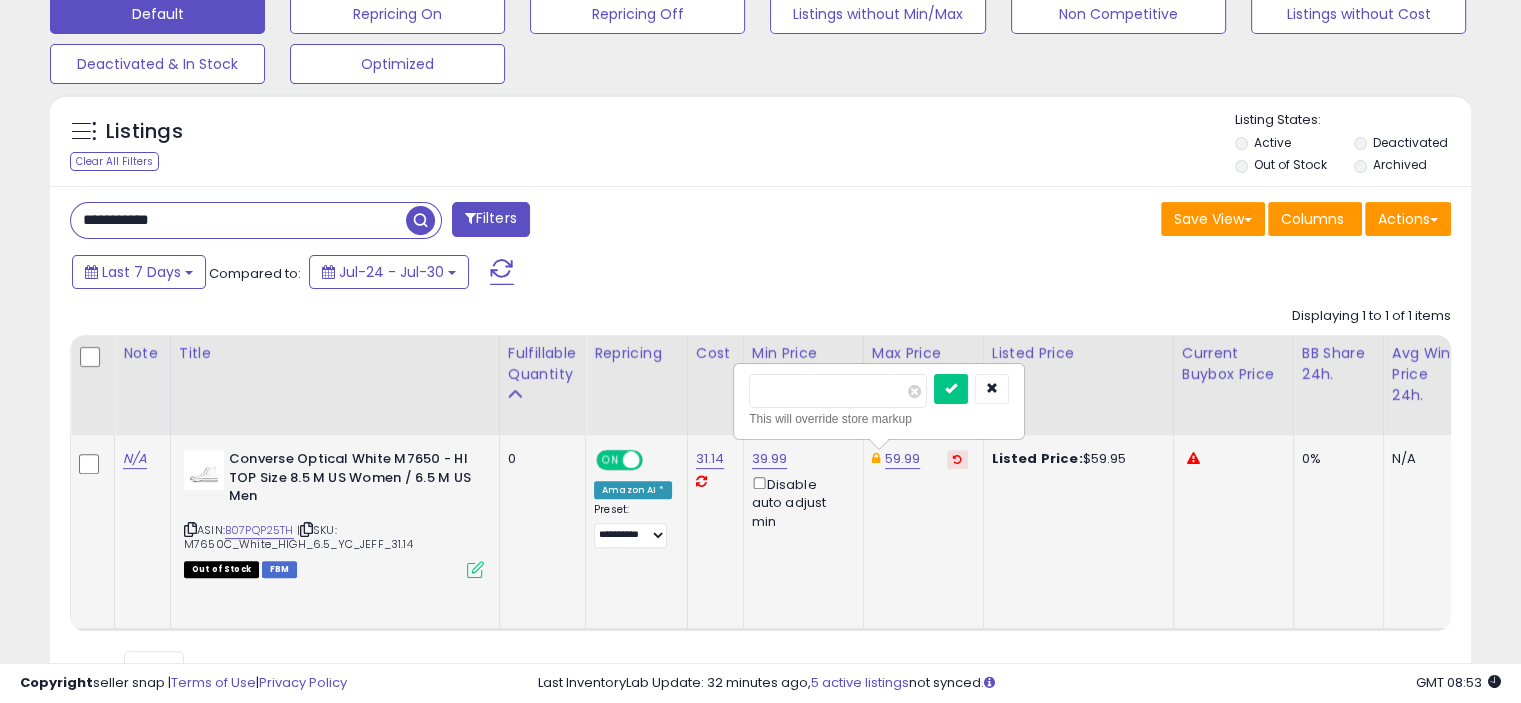 click on "*****" at bounding box center (838, 391) 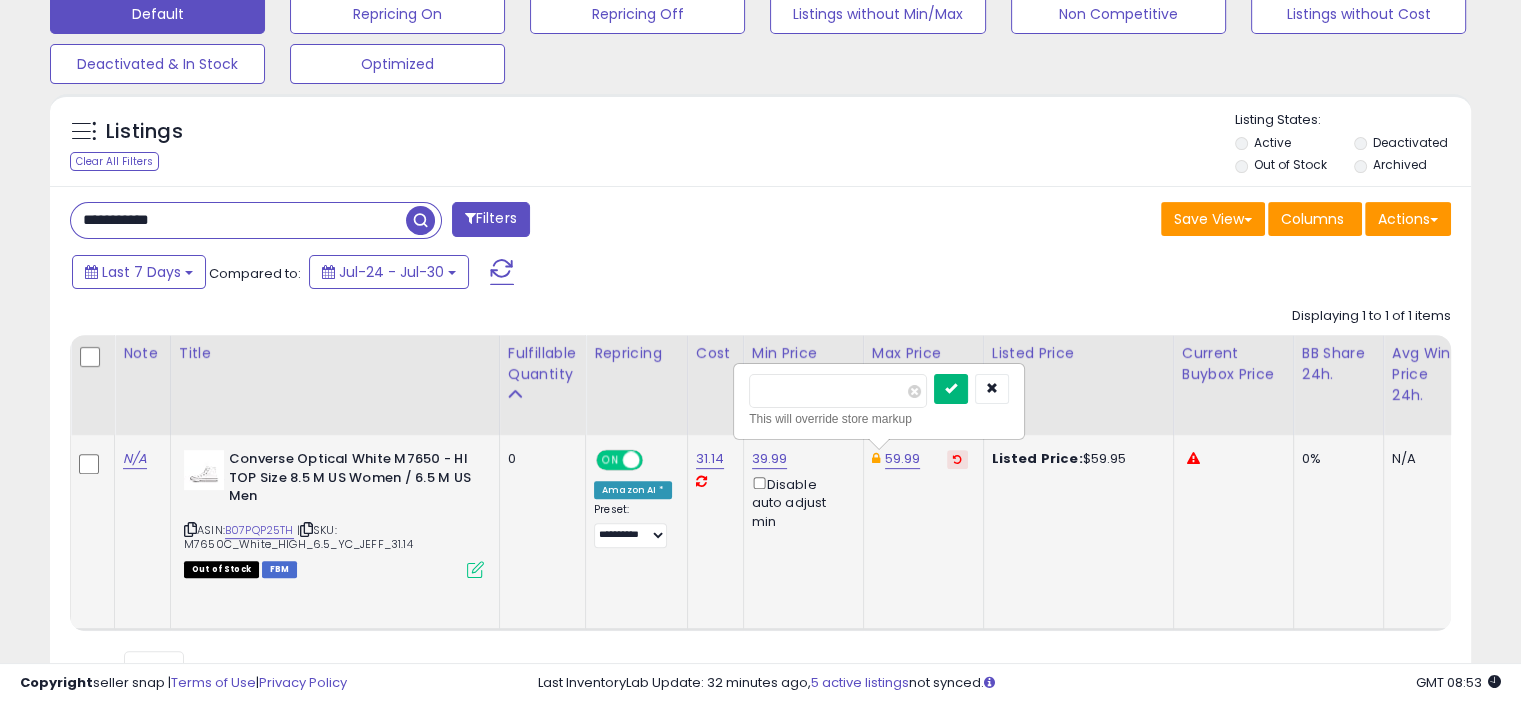 type on "**" 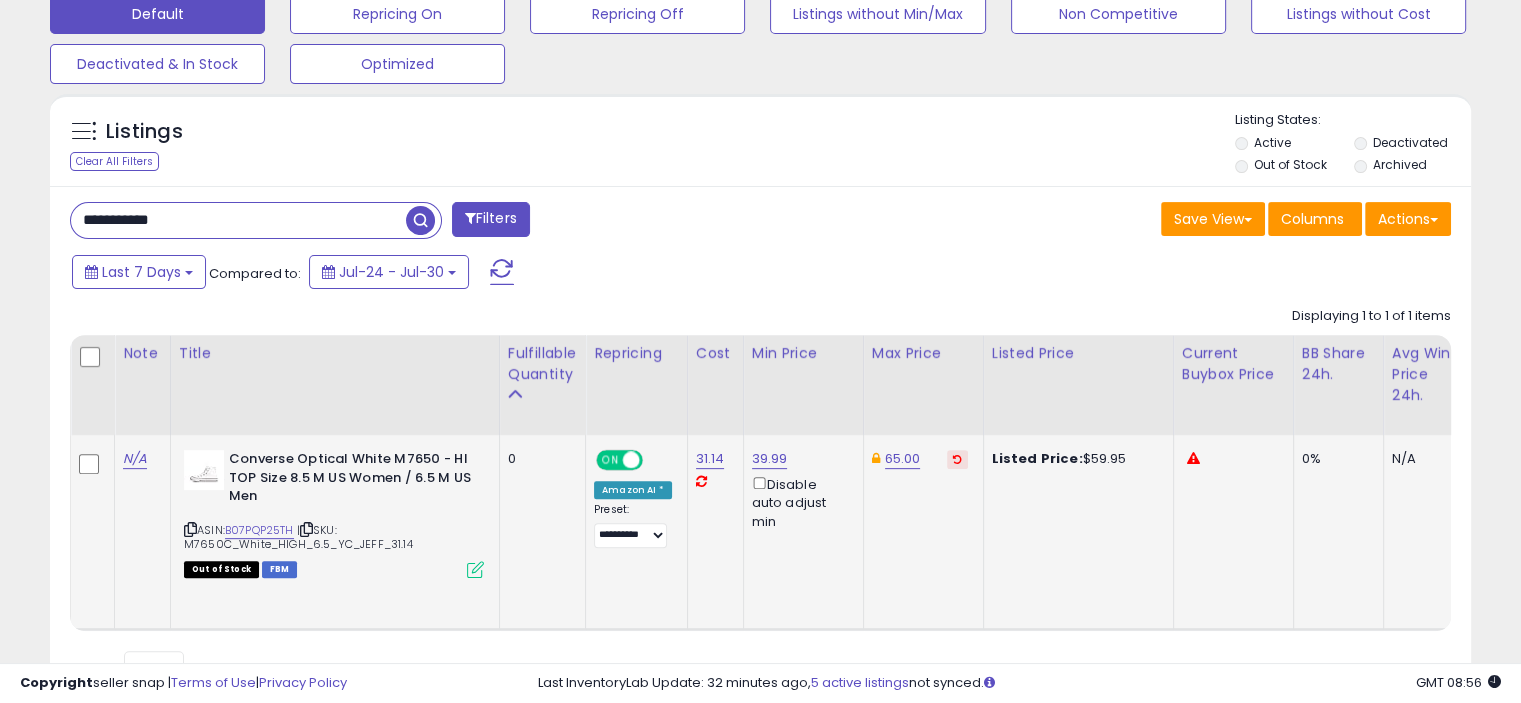 click on "**********" at bounding box center (238, 220) 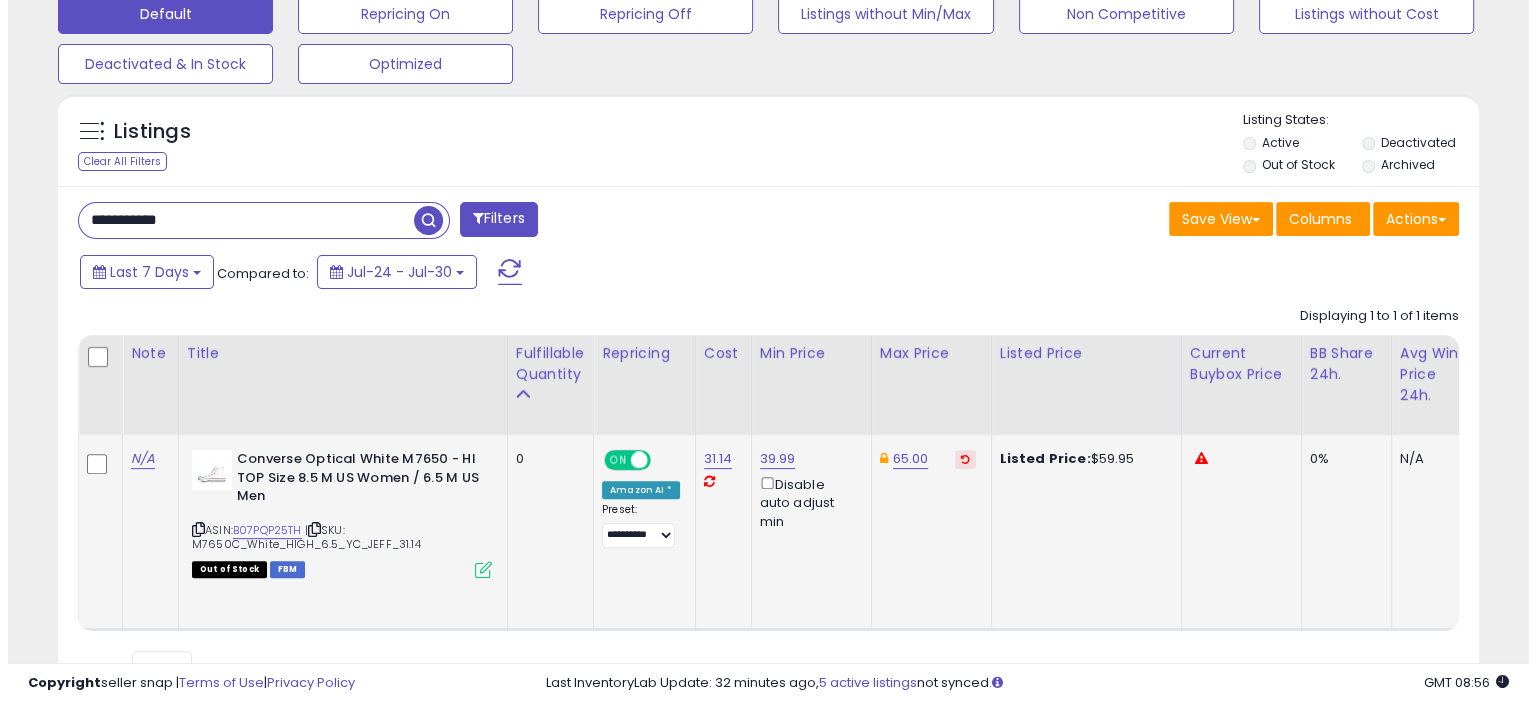 scroll, scrollTop: 536, scrollLeft: 0, axis: vertical 